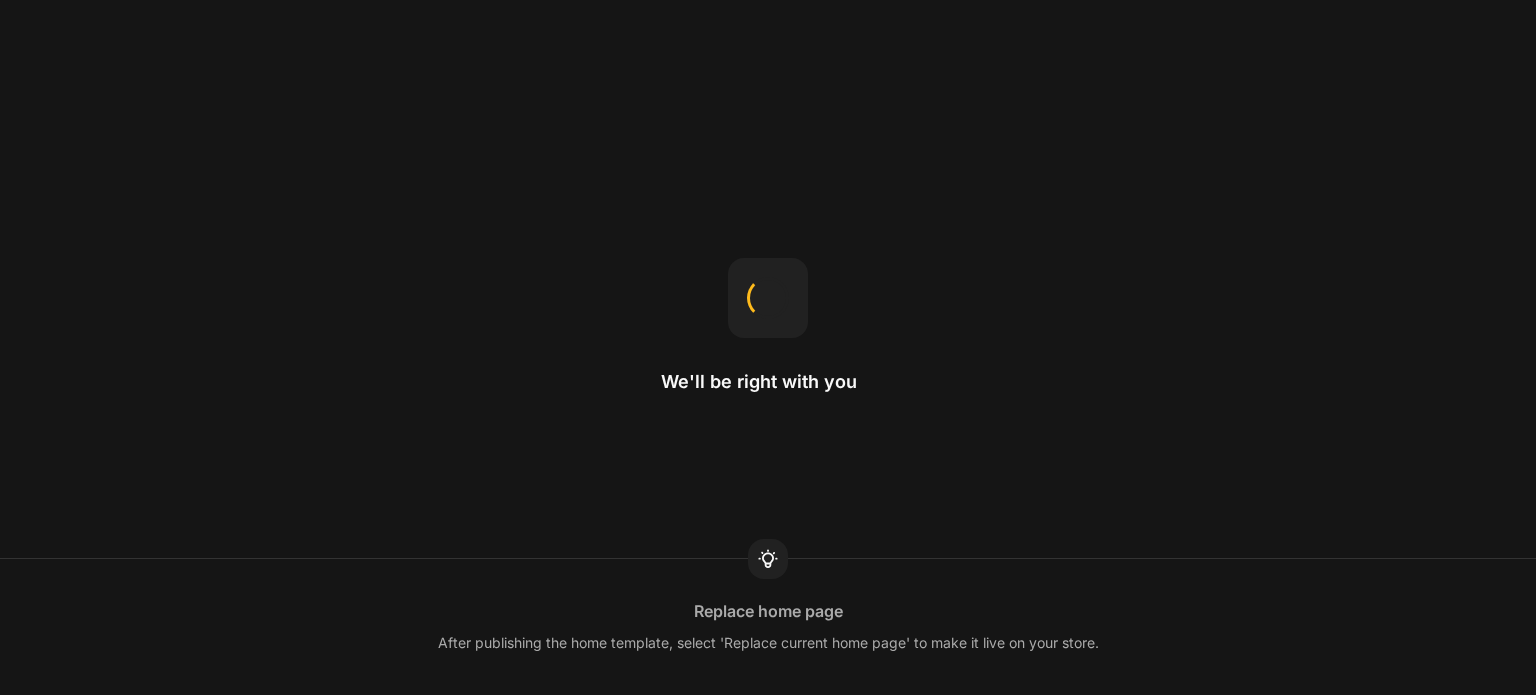 scroll, scrollTop: 0, scrollLeft: 0, axis: both 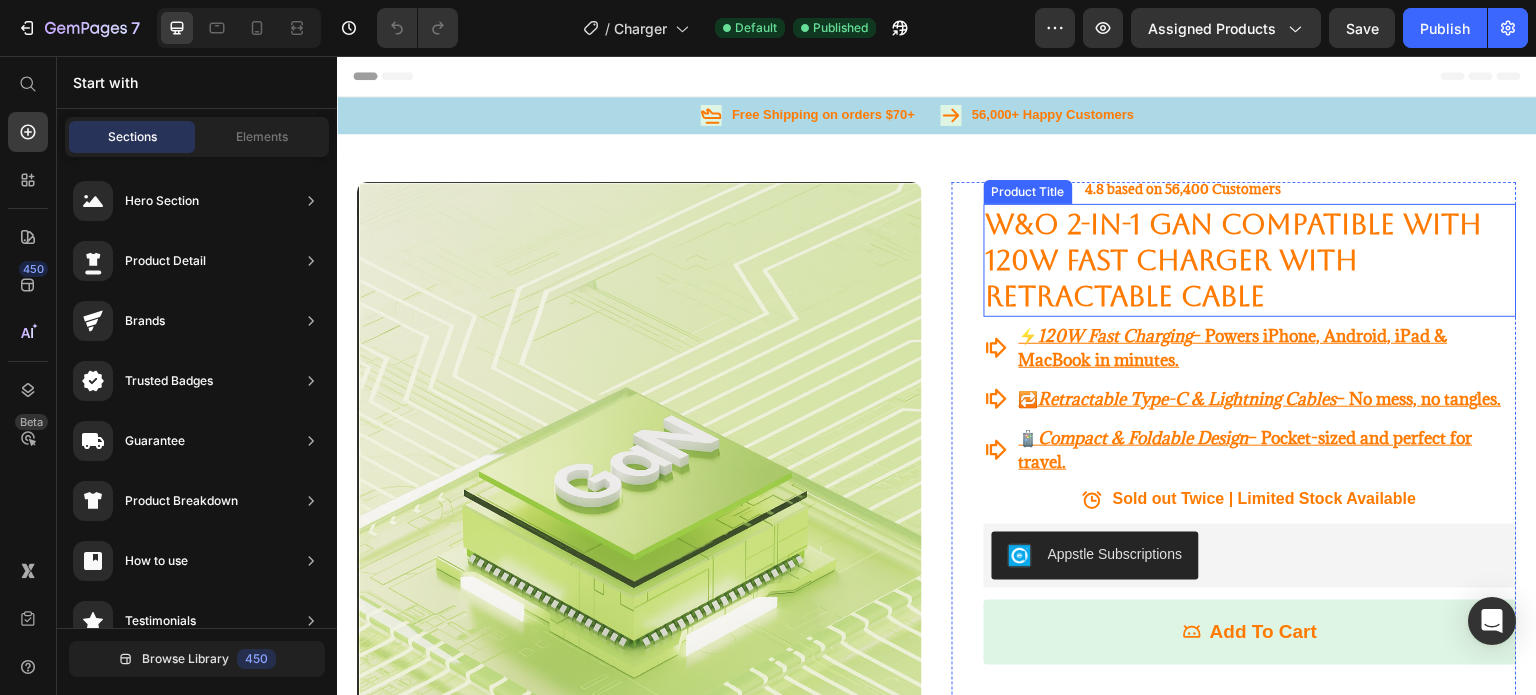 click on "W&O 2-in-1 GaN  Compatible with 120W Fast Charger with Retractable cable" at bounding box center (1250, 260) 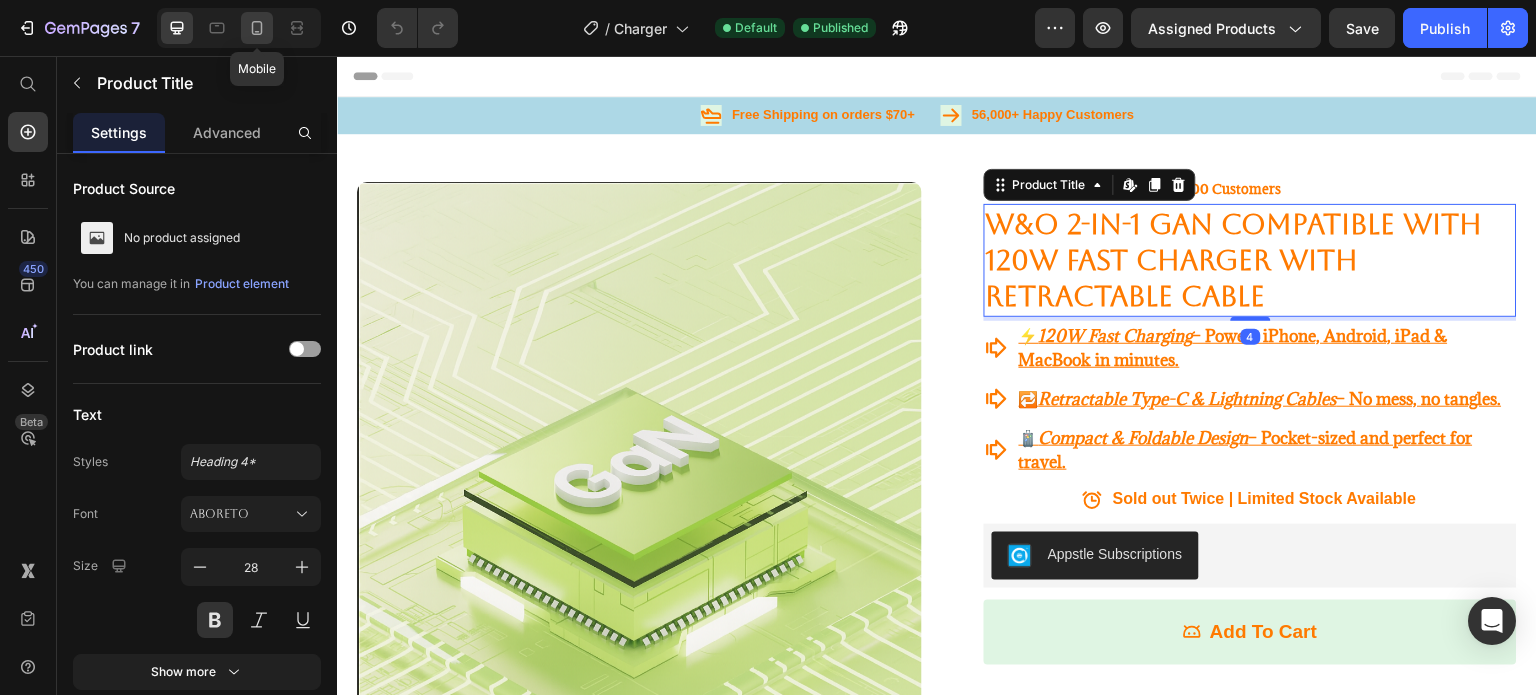 click 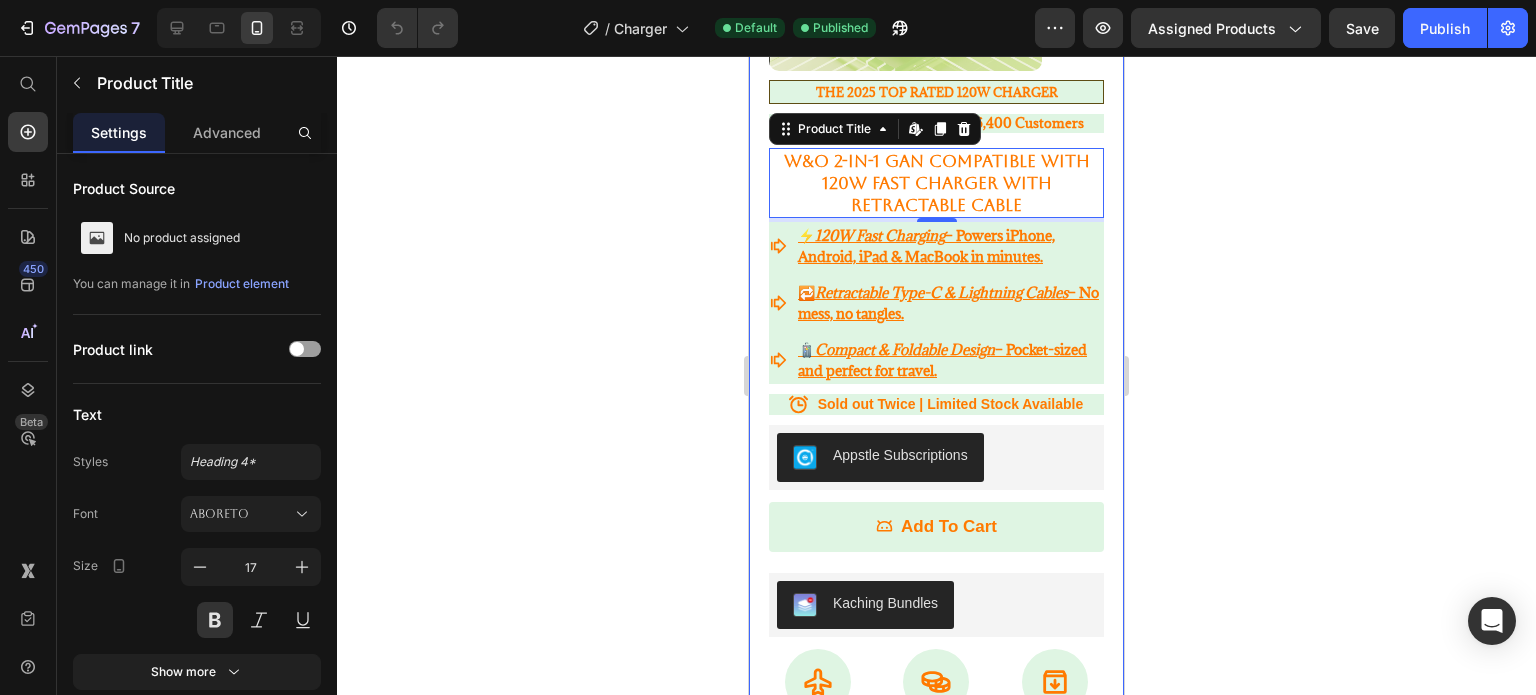 scroll, scrollTop: 376, scrollLeft: 0, axis: vertical 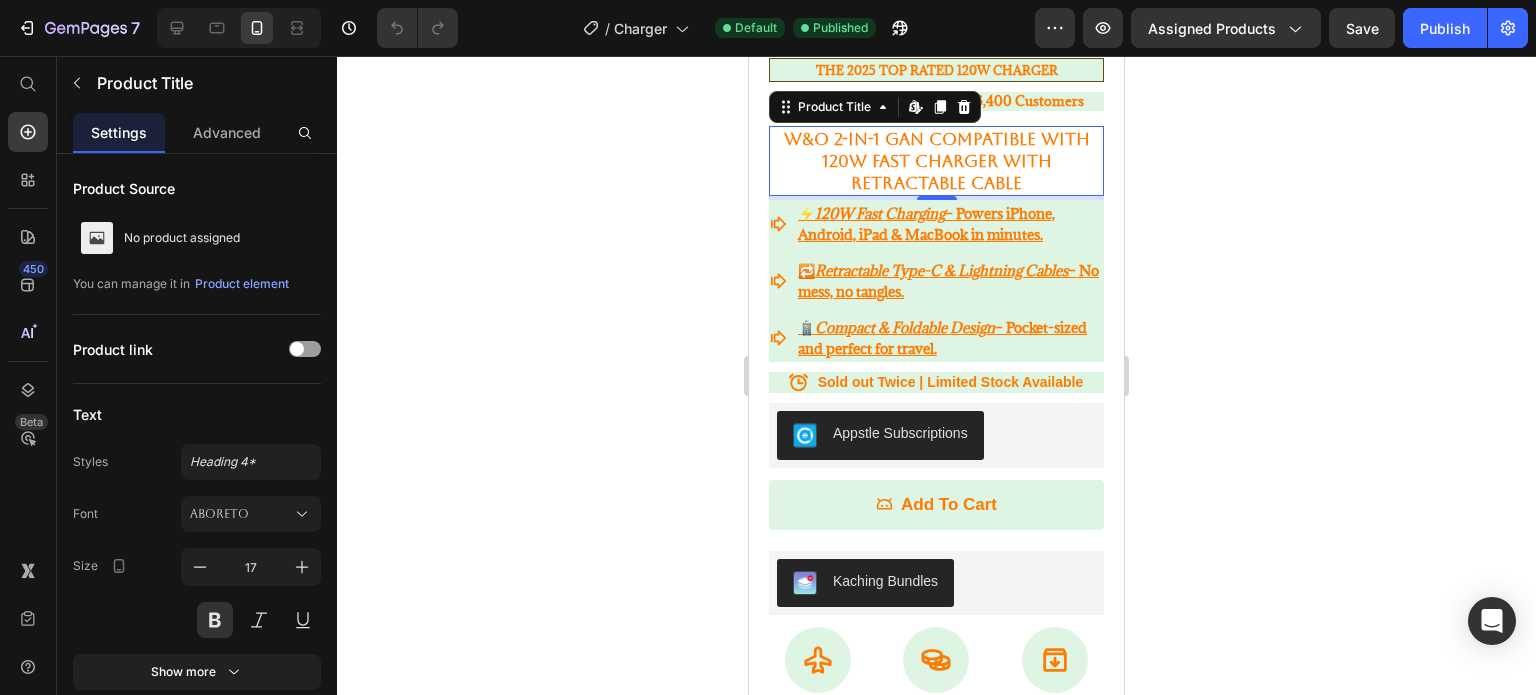 click on "W&O 2-in-1 GaN  Compatible with 120W Fast Charger with Retractable cable" at bounding box center [936, 161] 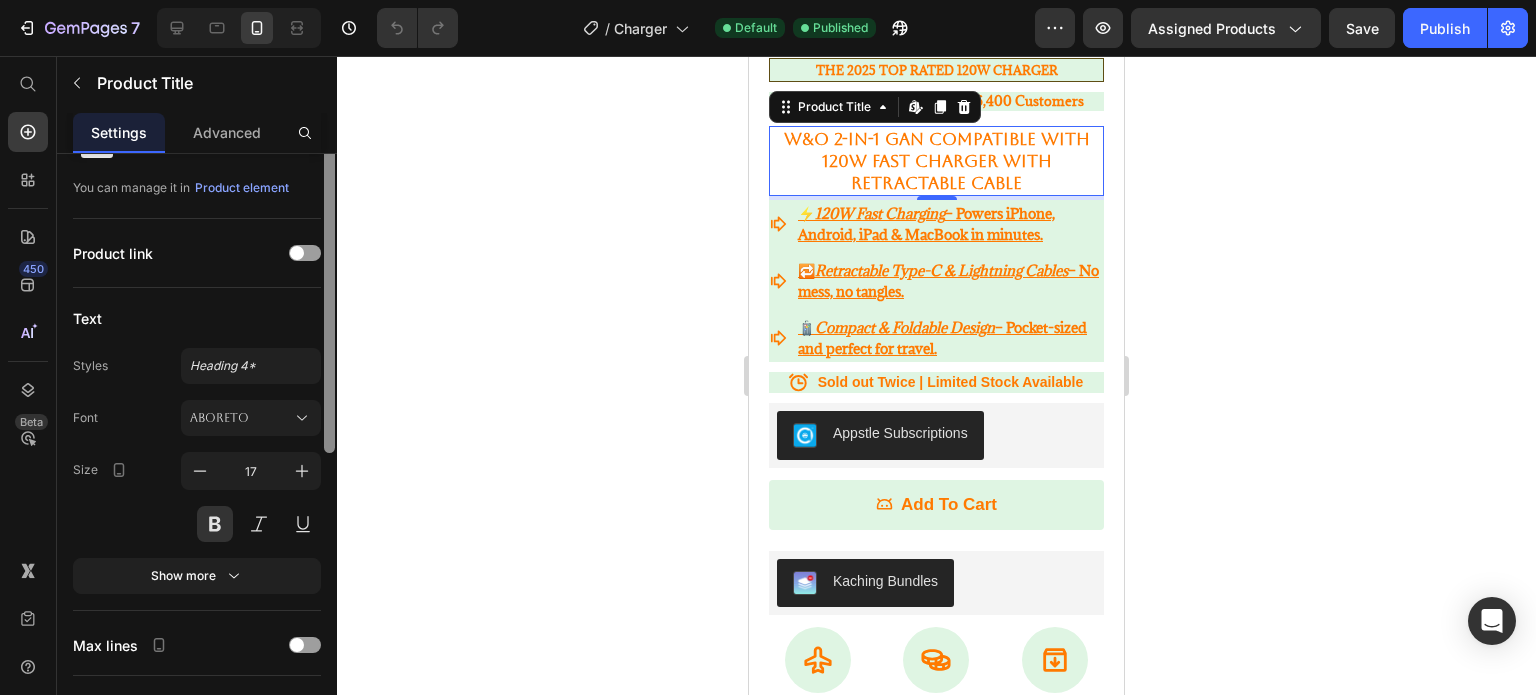 scroll, scrollTop: 129, scrollLeft: 0, axis: vertical 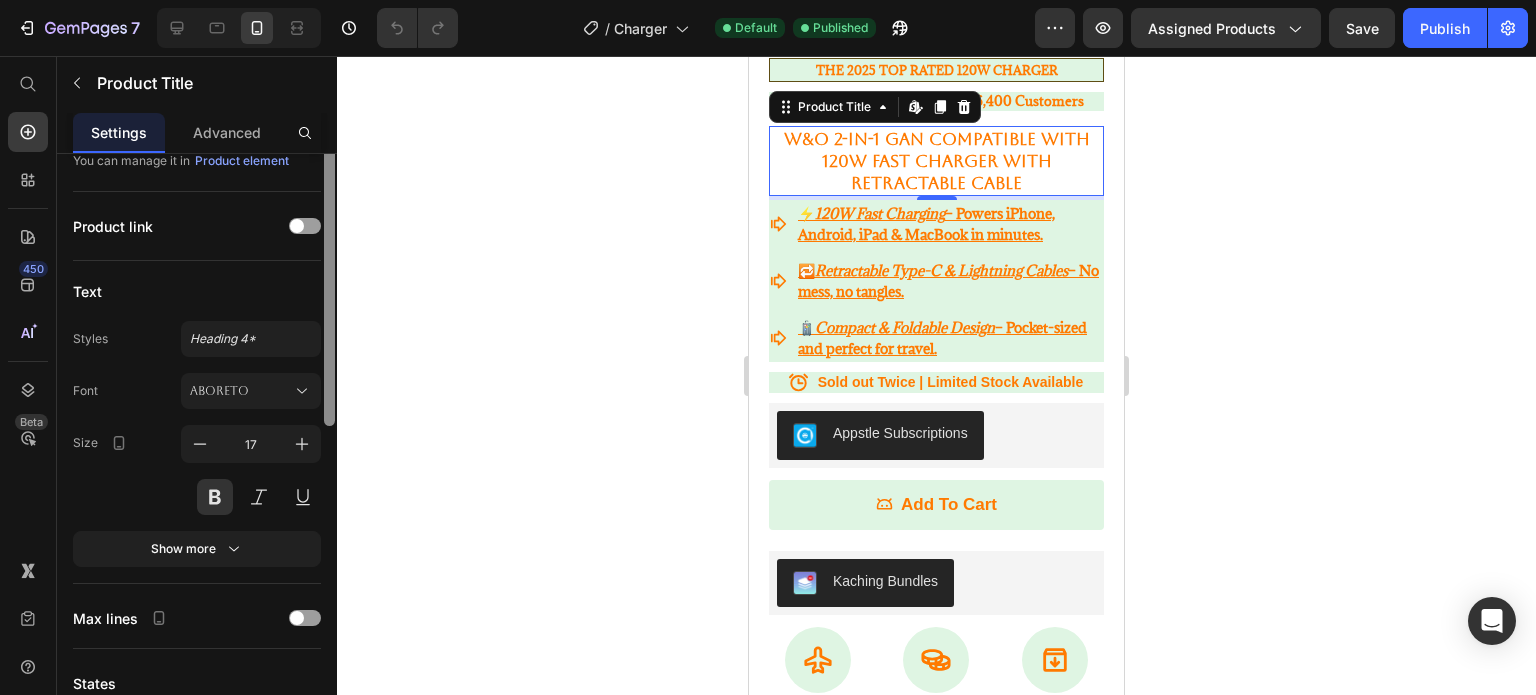 drag, startPoint x: 332, startPoint y: 310, endPoint x: 328, endPoint y: 381, distance: 71.11259 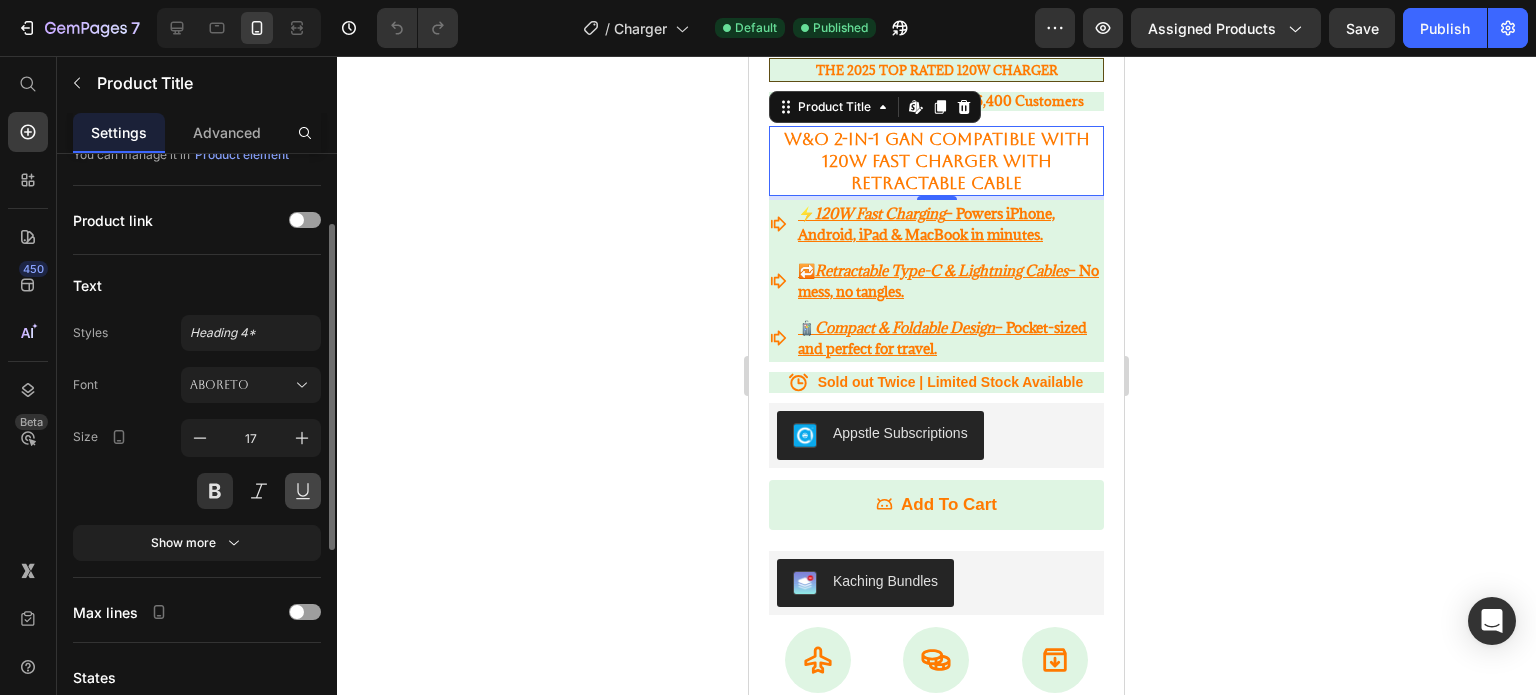 click at bounding box center (303, 491) 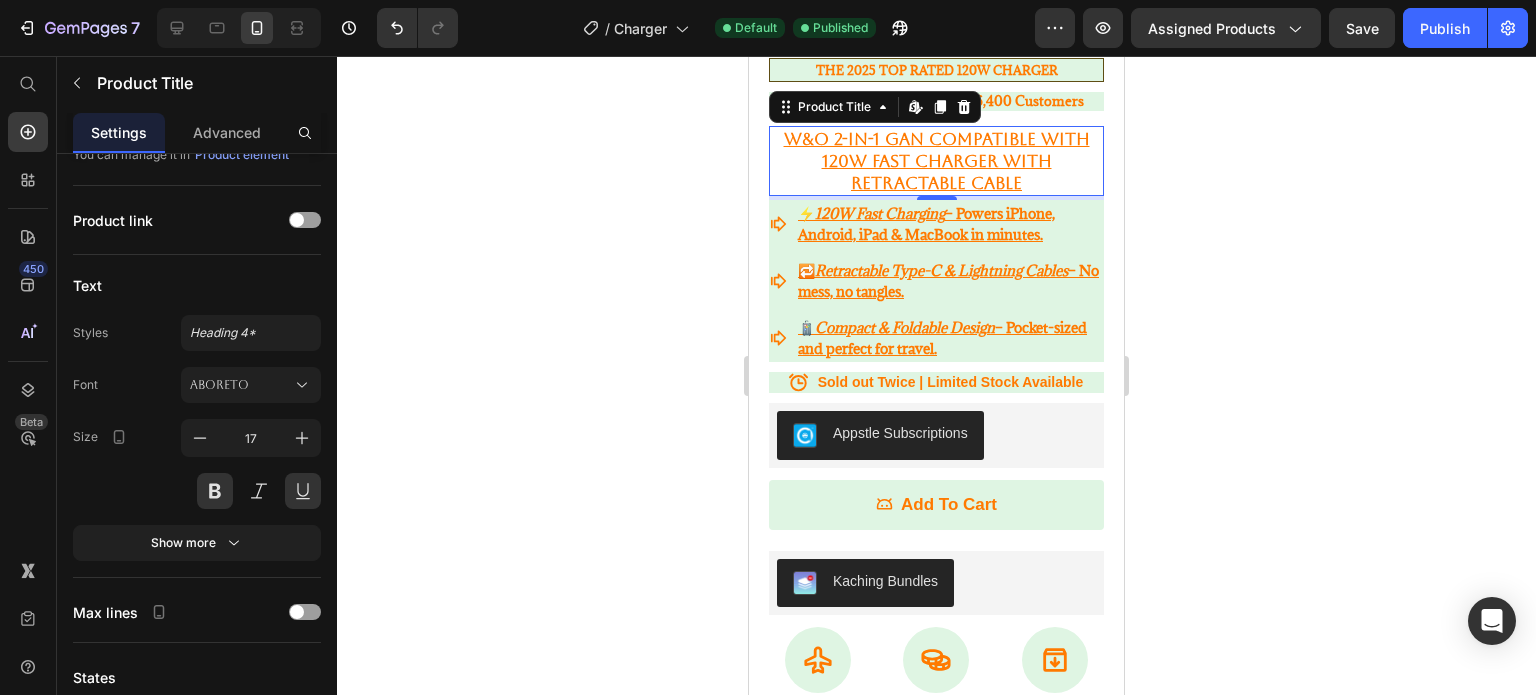 click 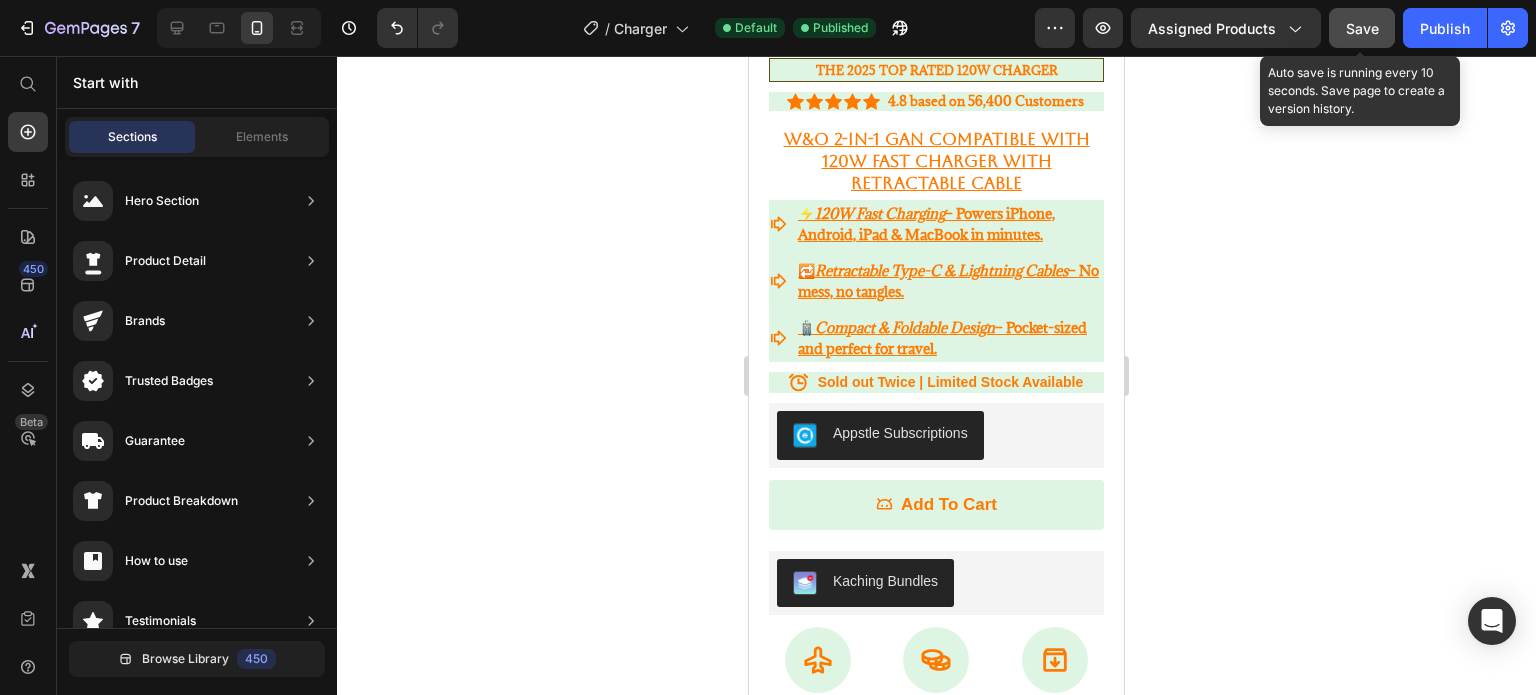 click on "Save" at bounding box center (1362, 28) 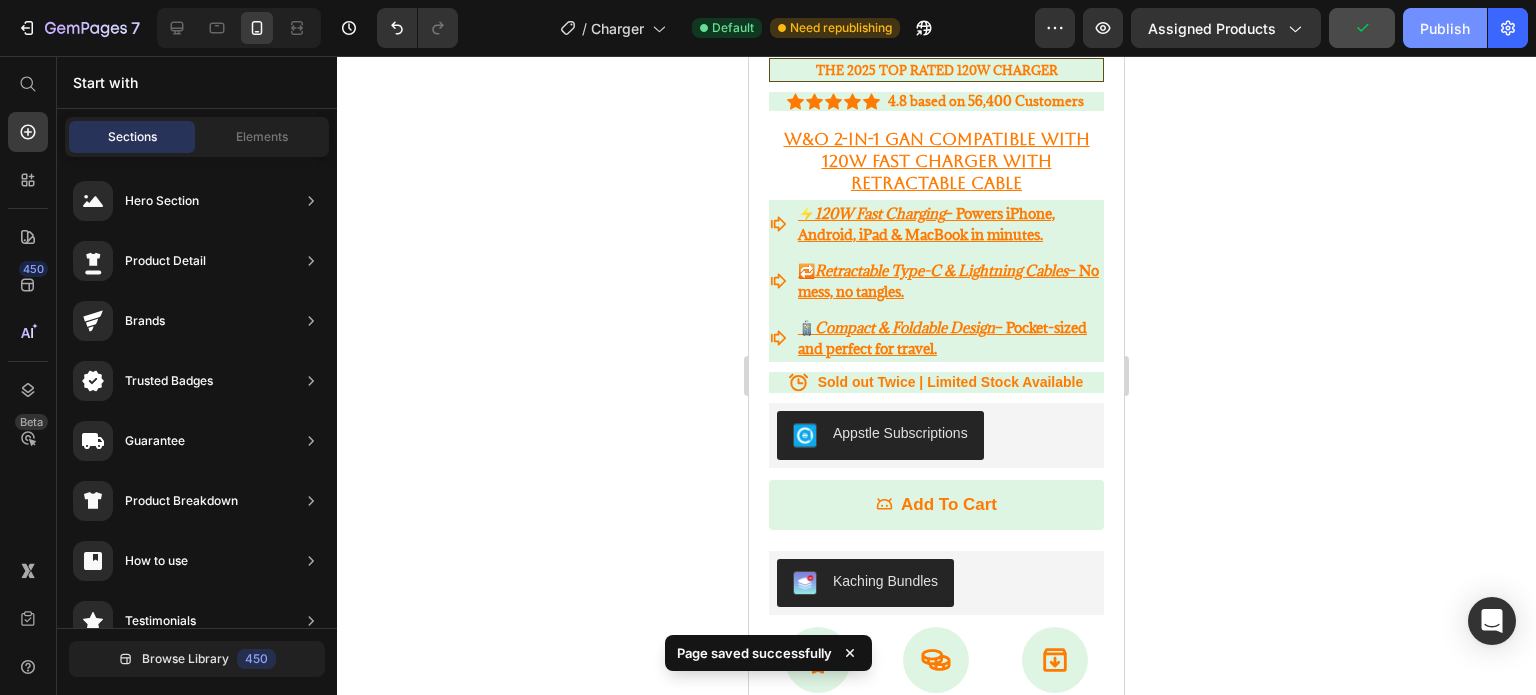 click on "Publish" at bounding box center (1445, 28) 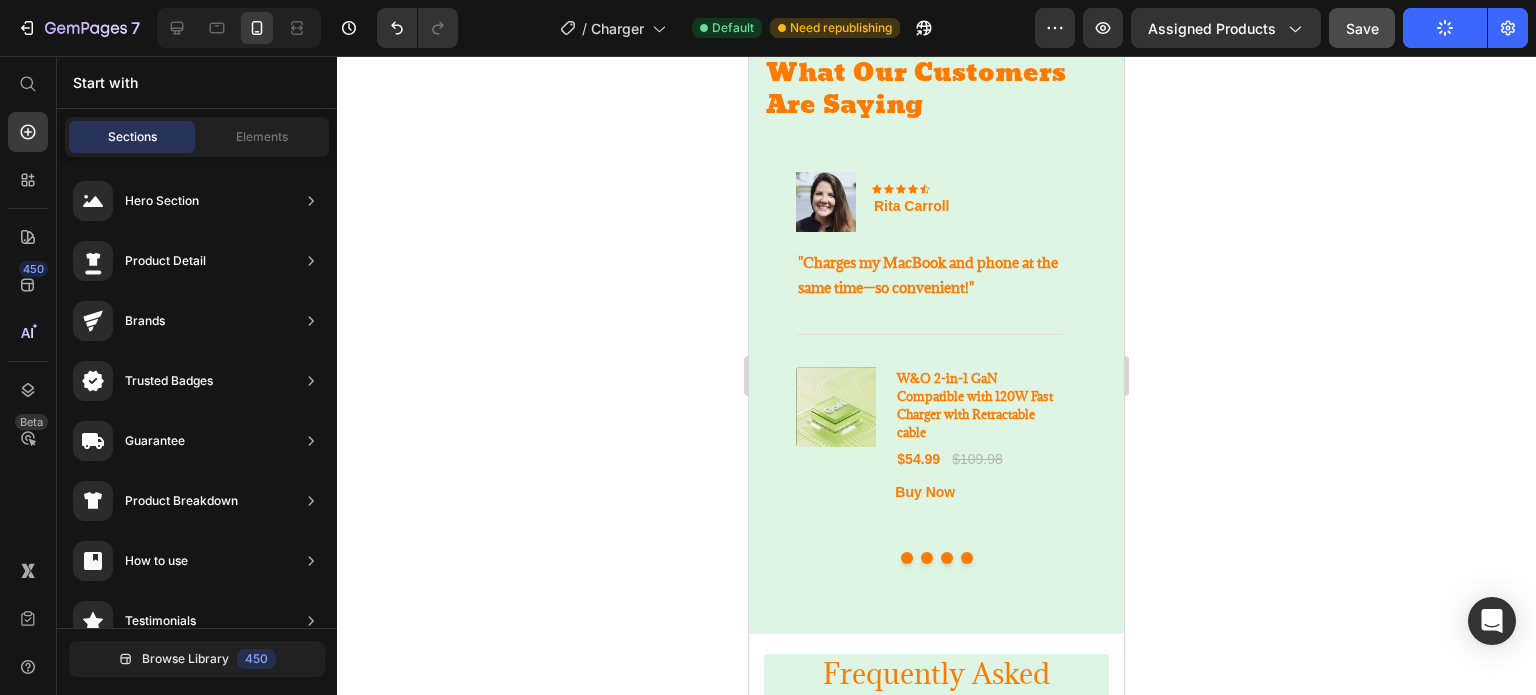 scroll, scrollTop: 2379, scrollLeft: 0, axis: vertical 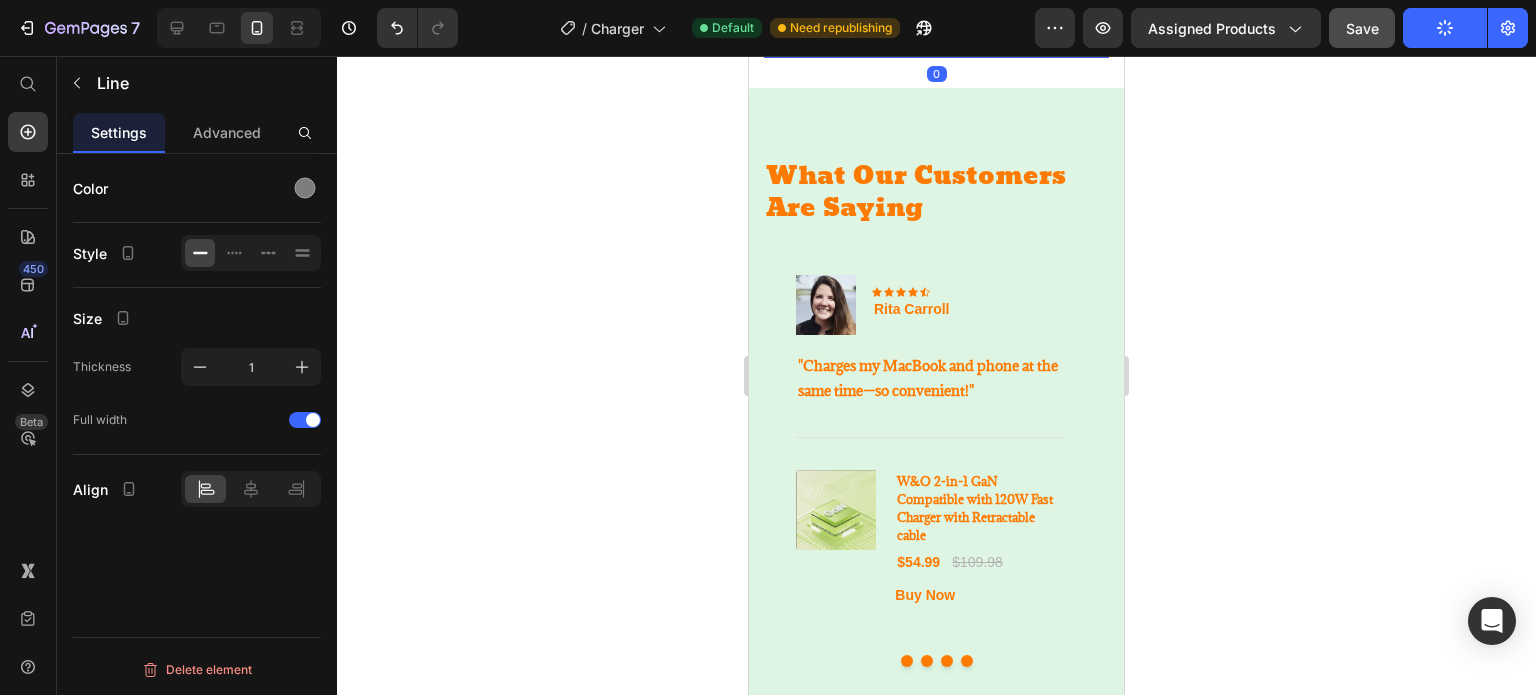 click on "Title Line   0" at bounding box center [936, 45] 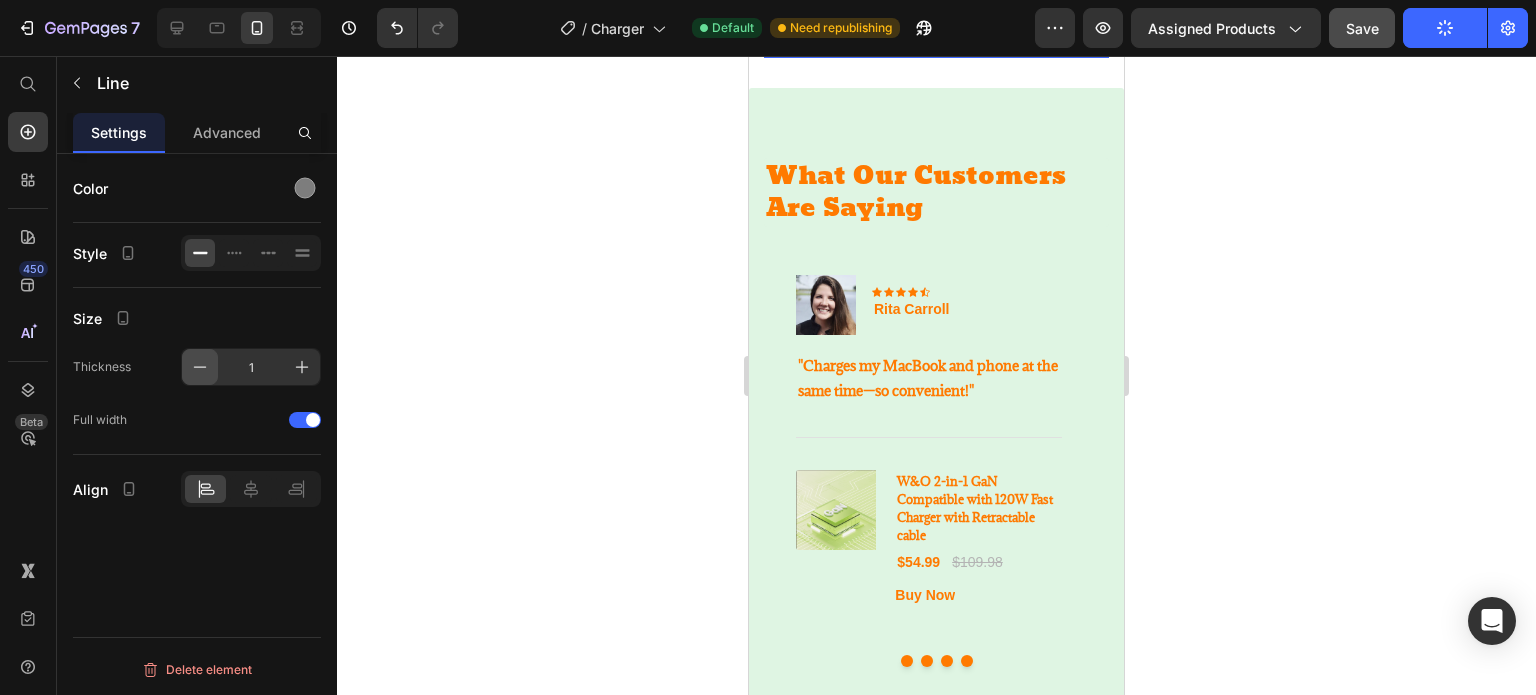 click 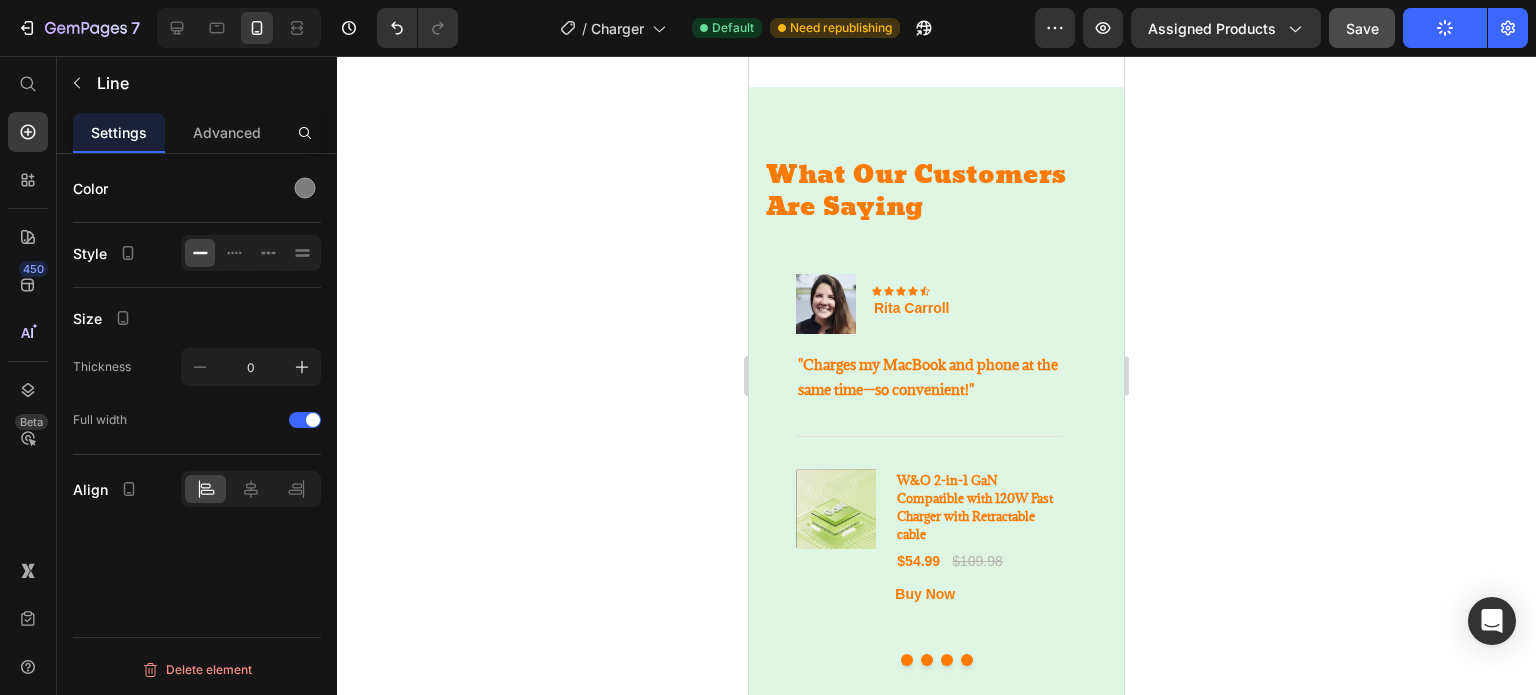 click 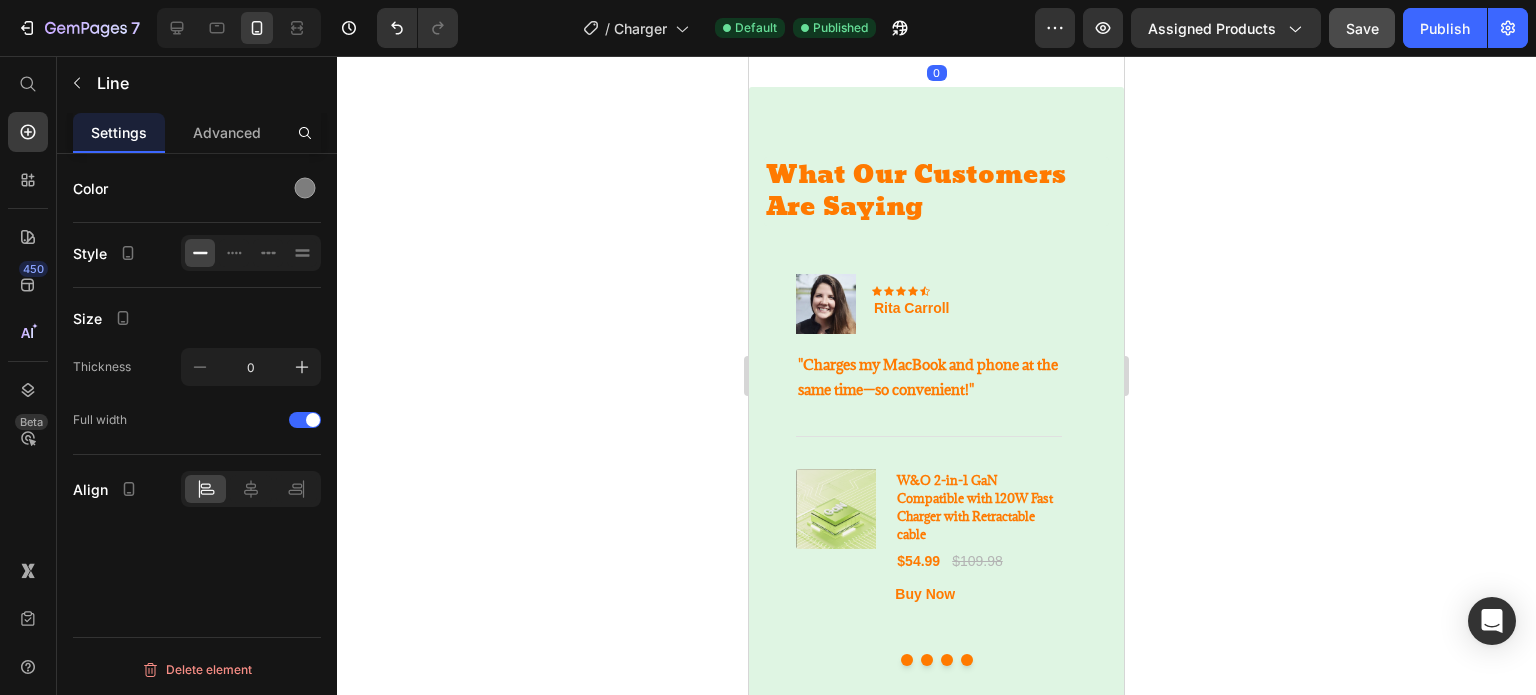 click on "Title Line   0" at bounding box center (936, 45) 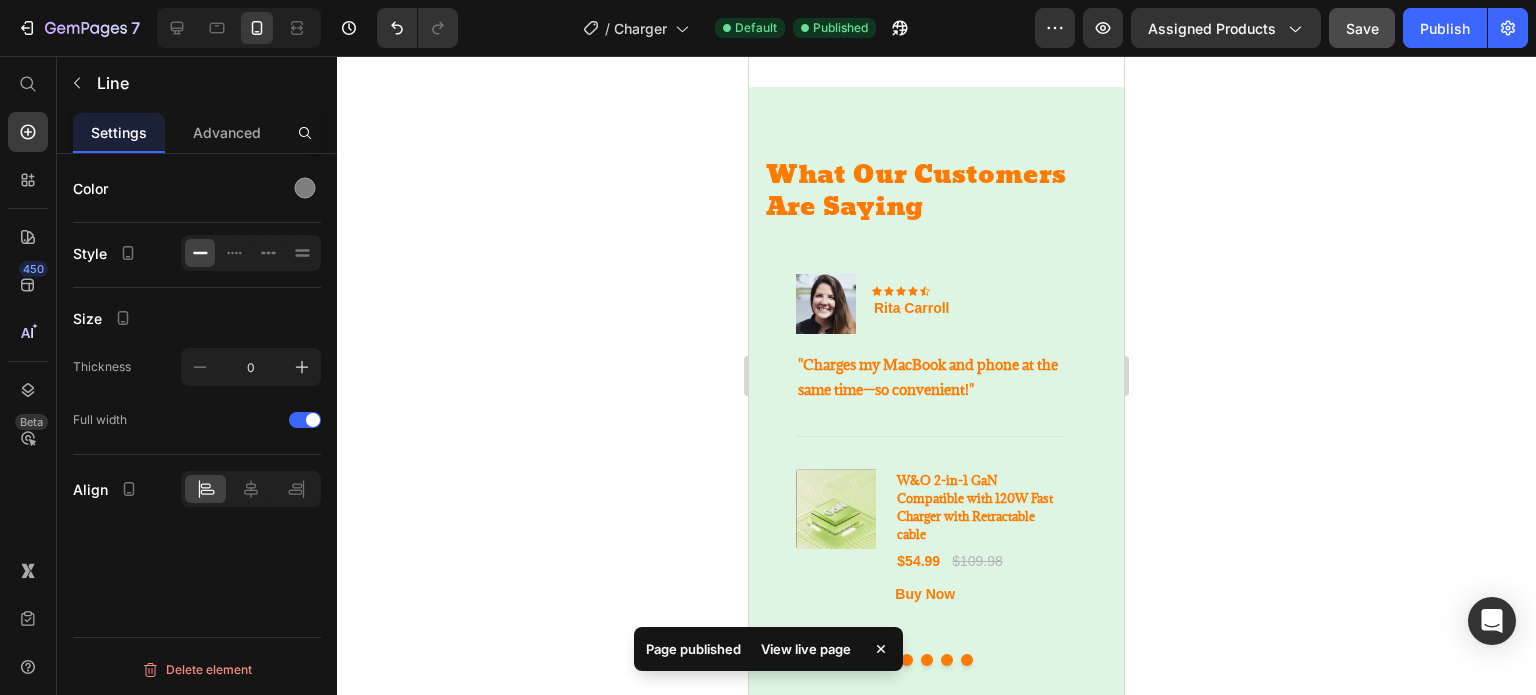 click 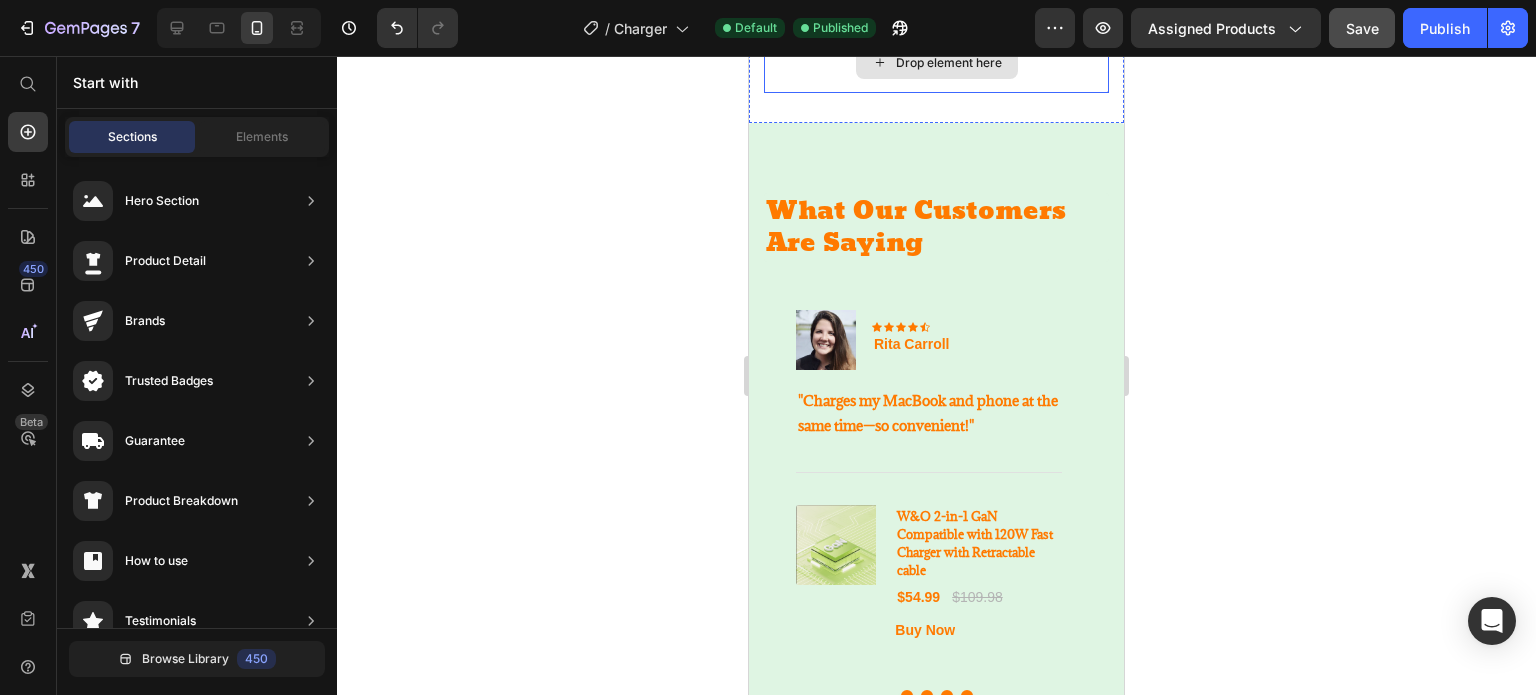 click on "Drop element here" at bounding box center [936, 63] 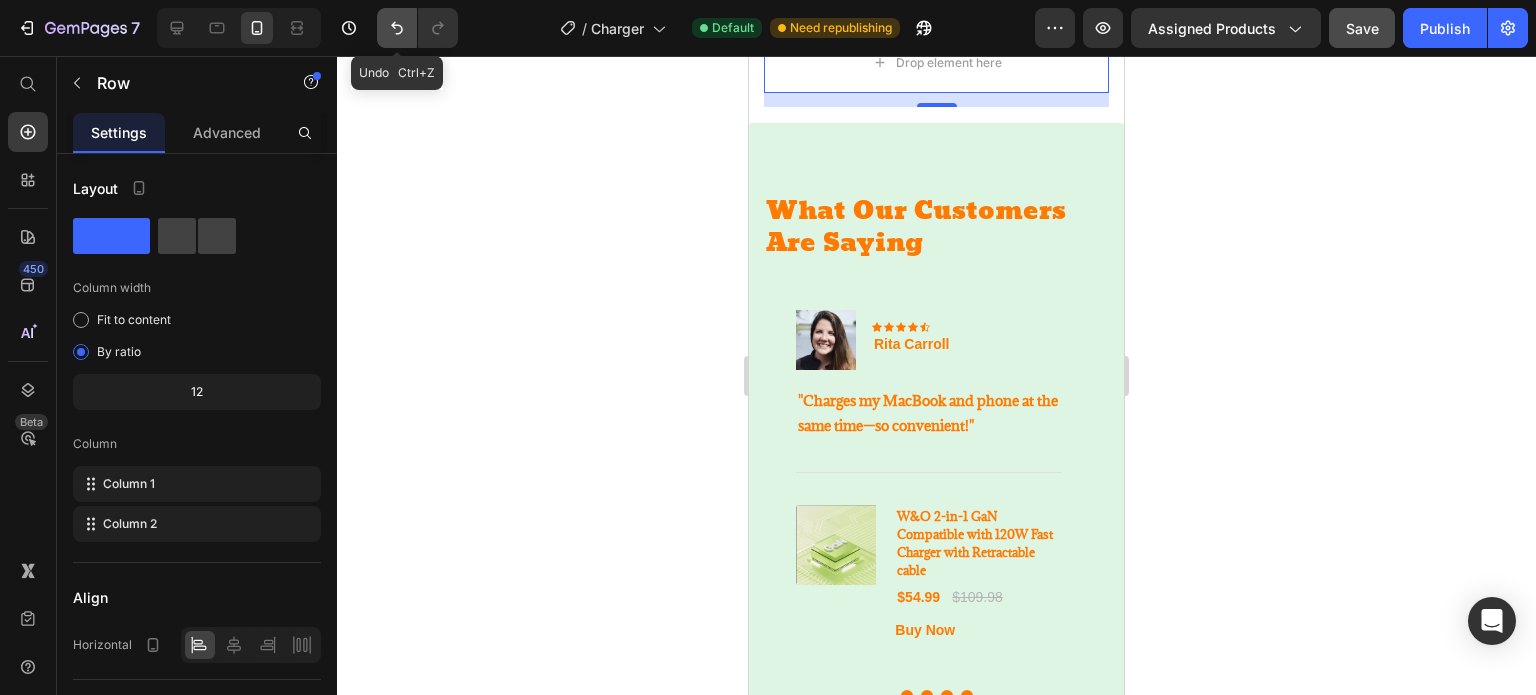 click 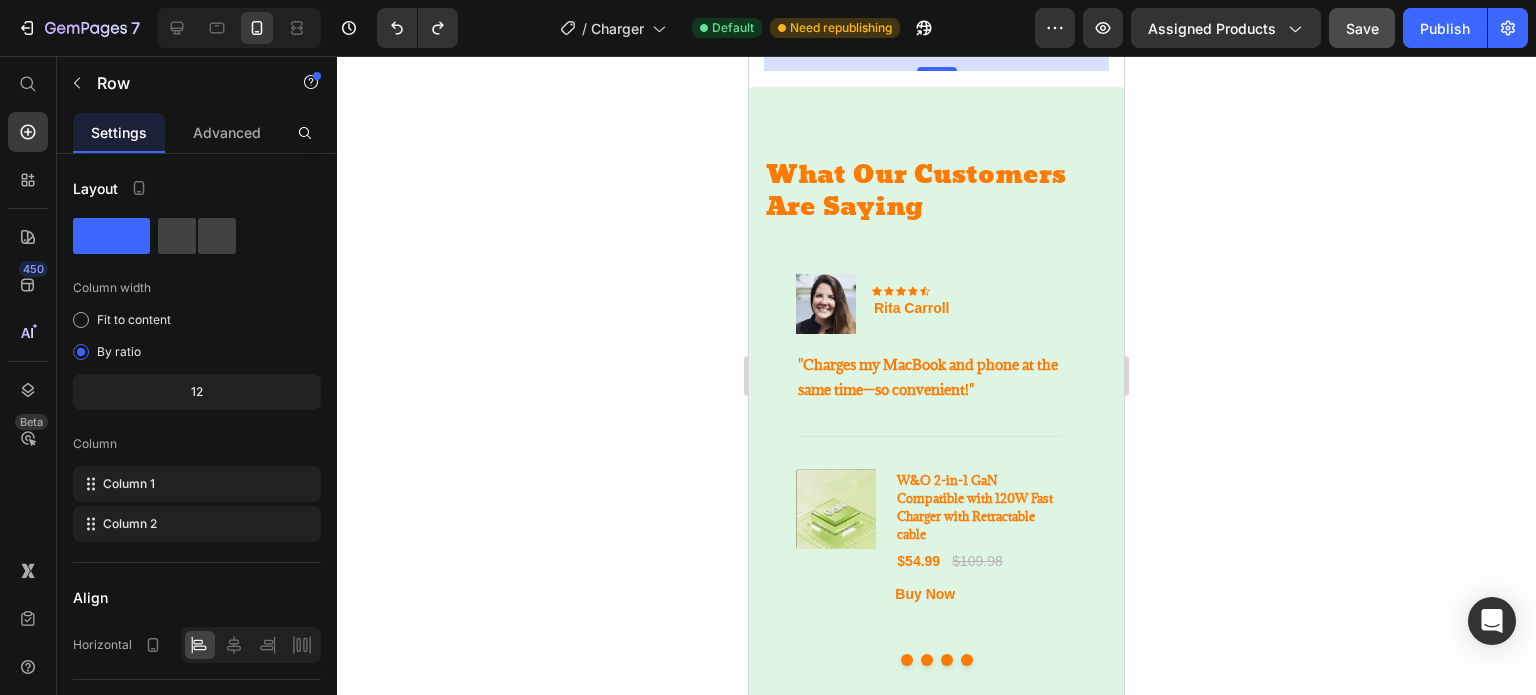 click 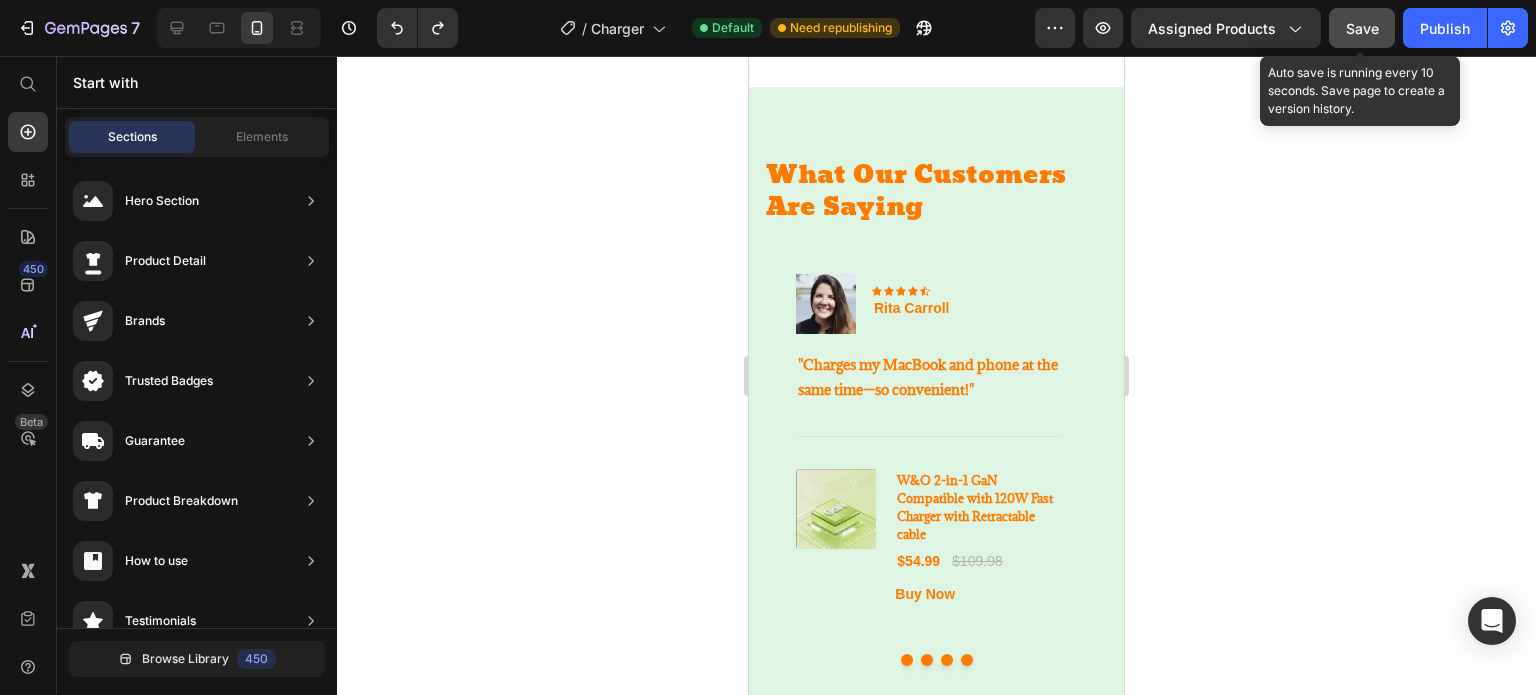 click on "Save" 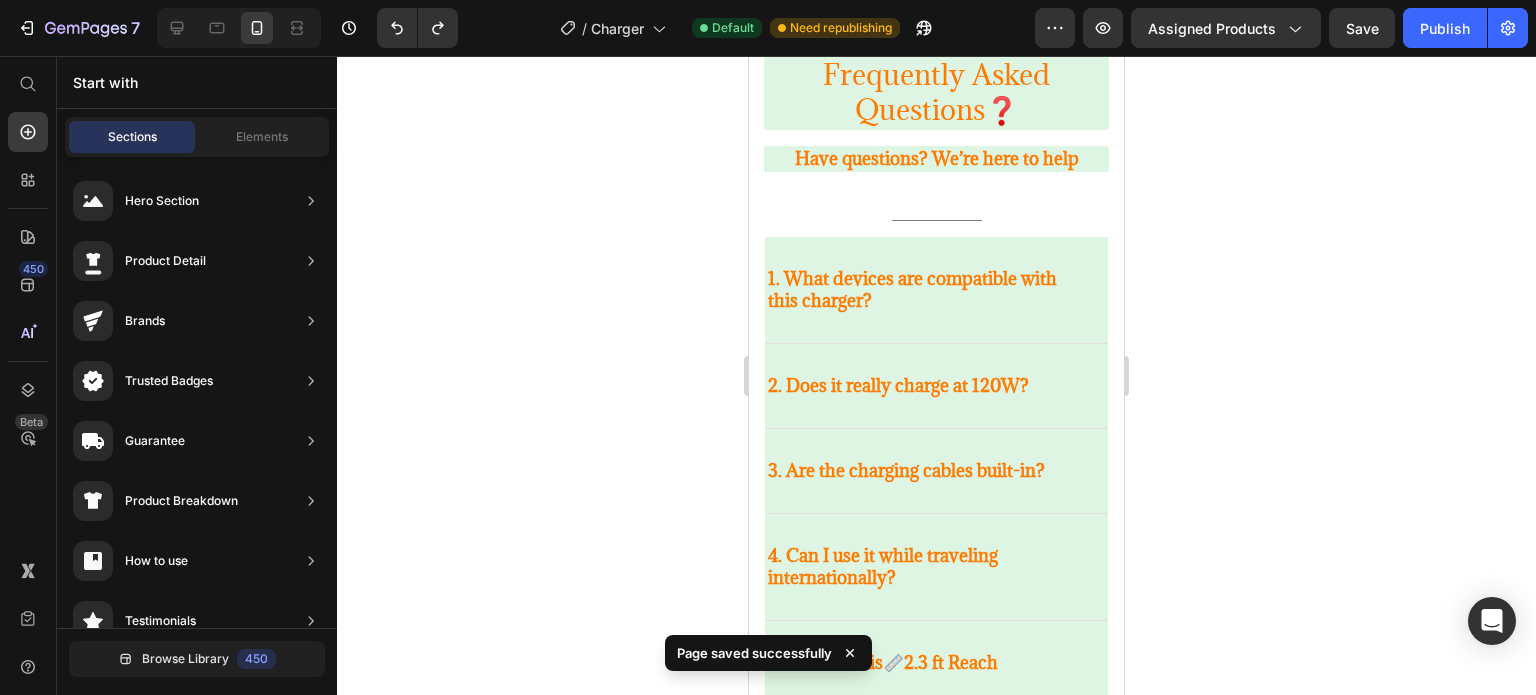 scroll, scrollTop: 3339, scrollLeft: 0, axis: vertical 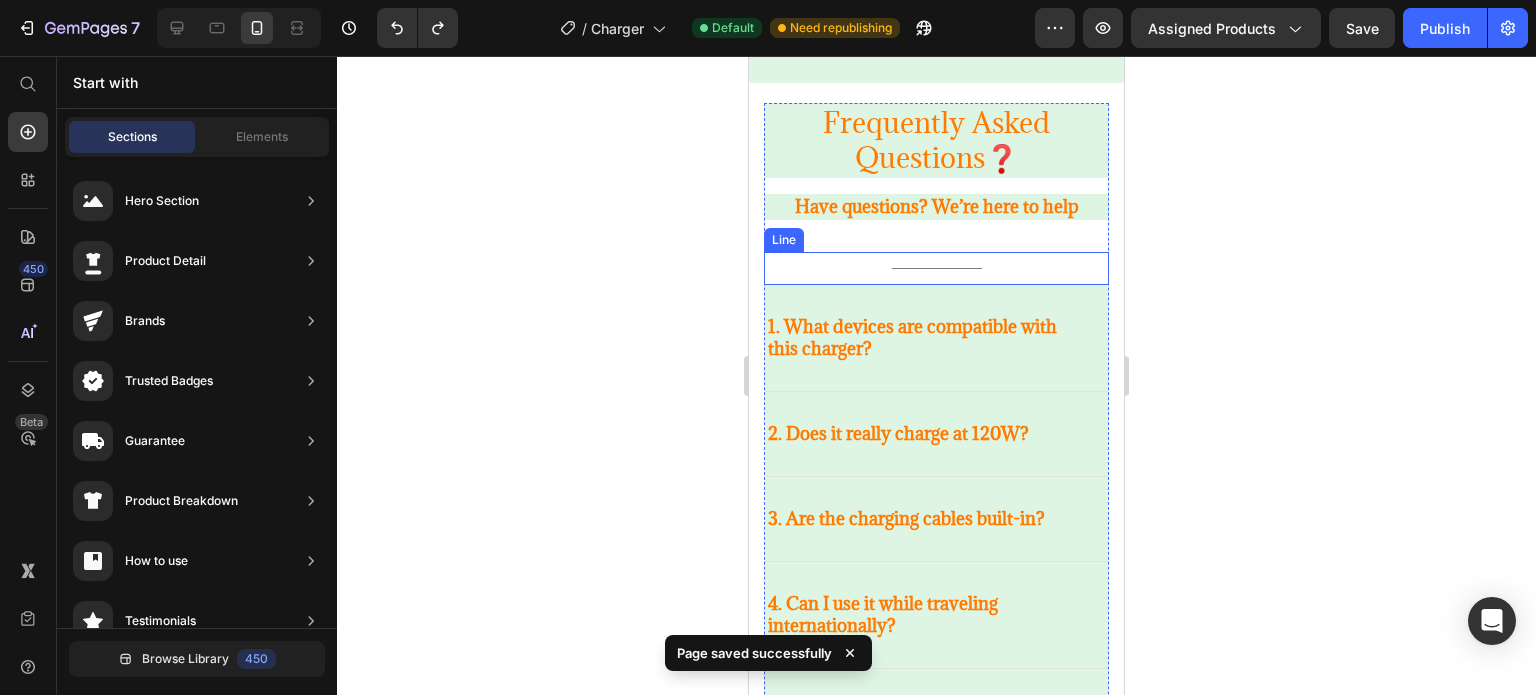 click on "Title Line" at bounding box center (936, 268) 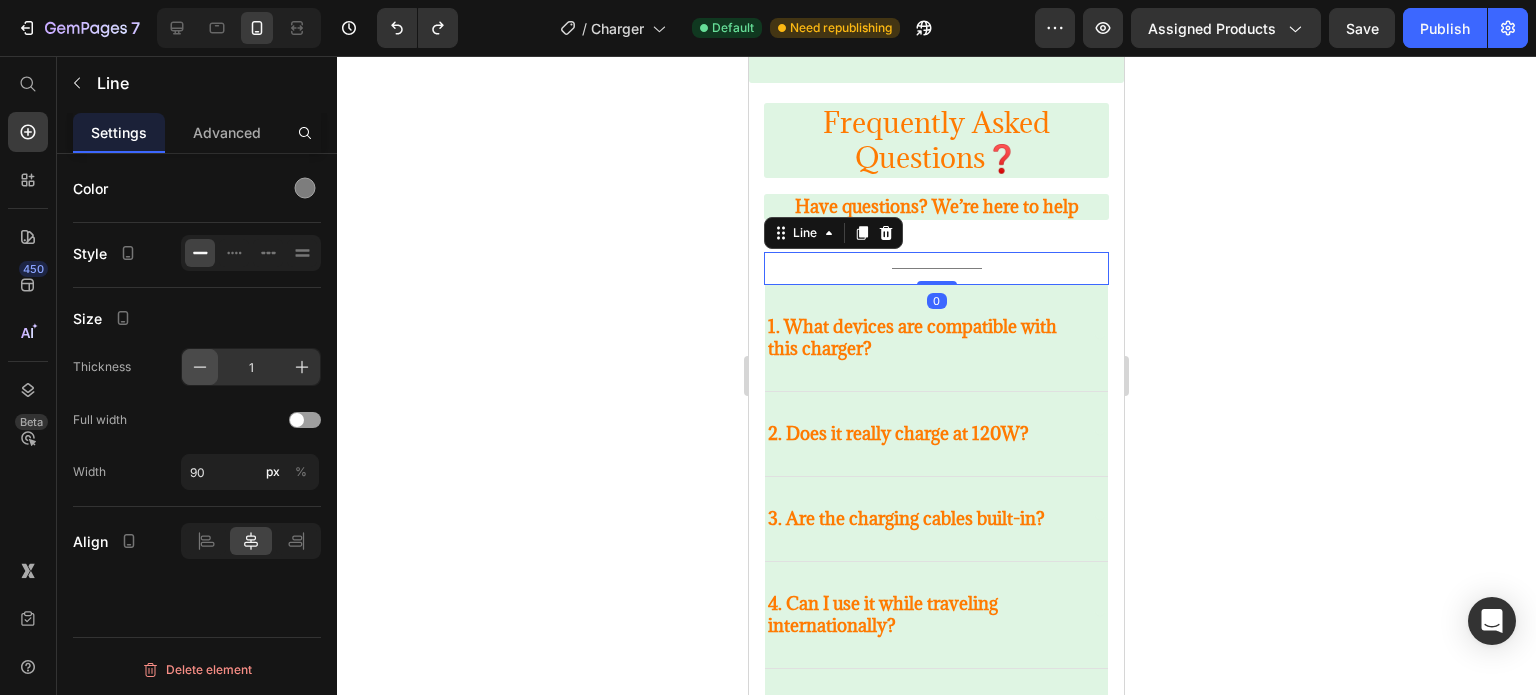 click 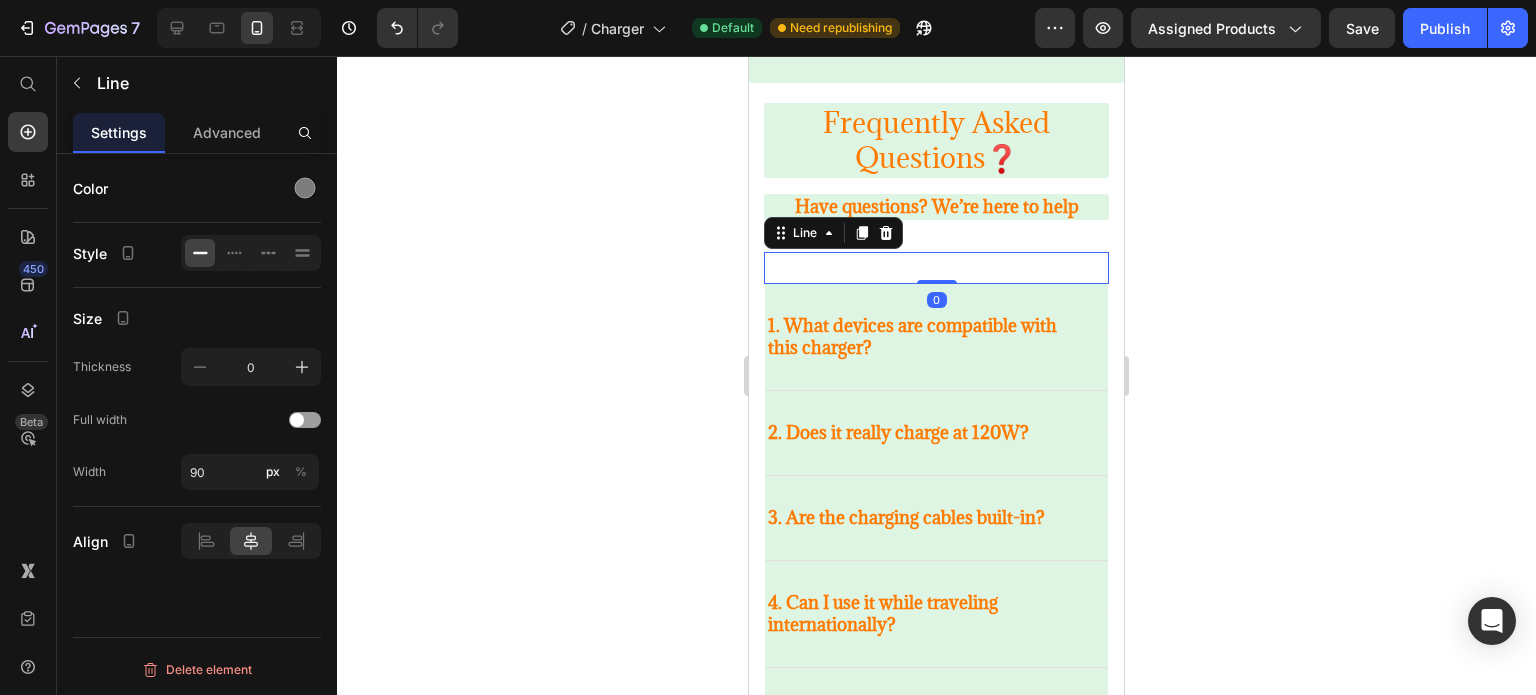 click 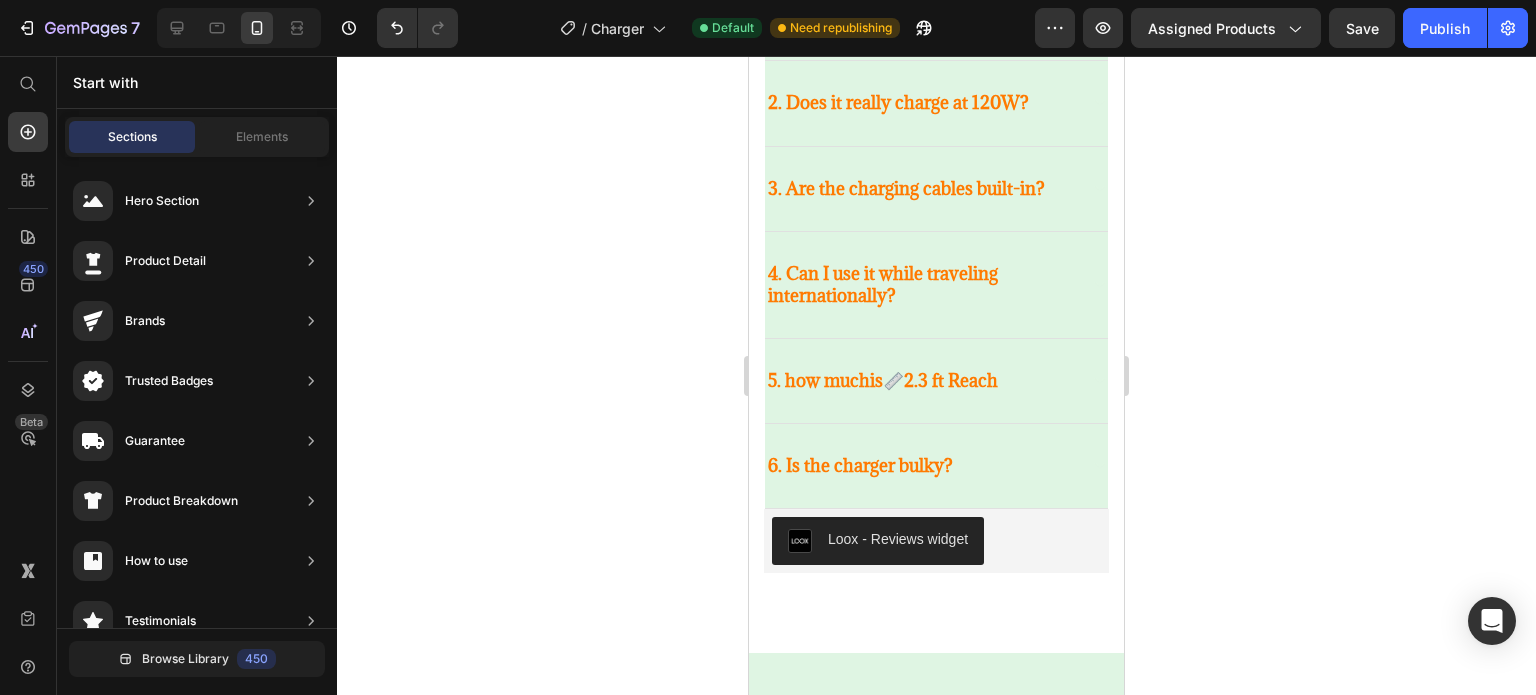 scroll, scrollTop: 3778, scrollLeft: 0, axis: vertical 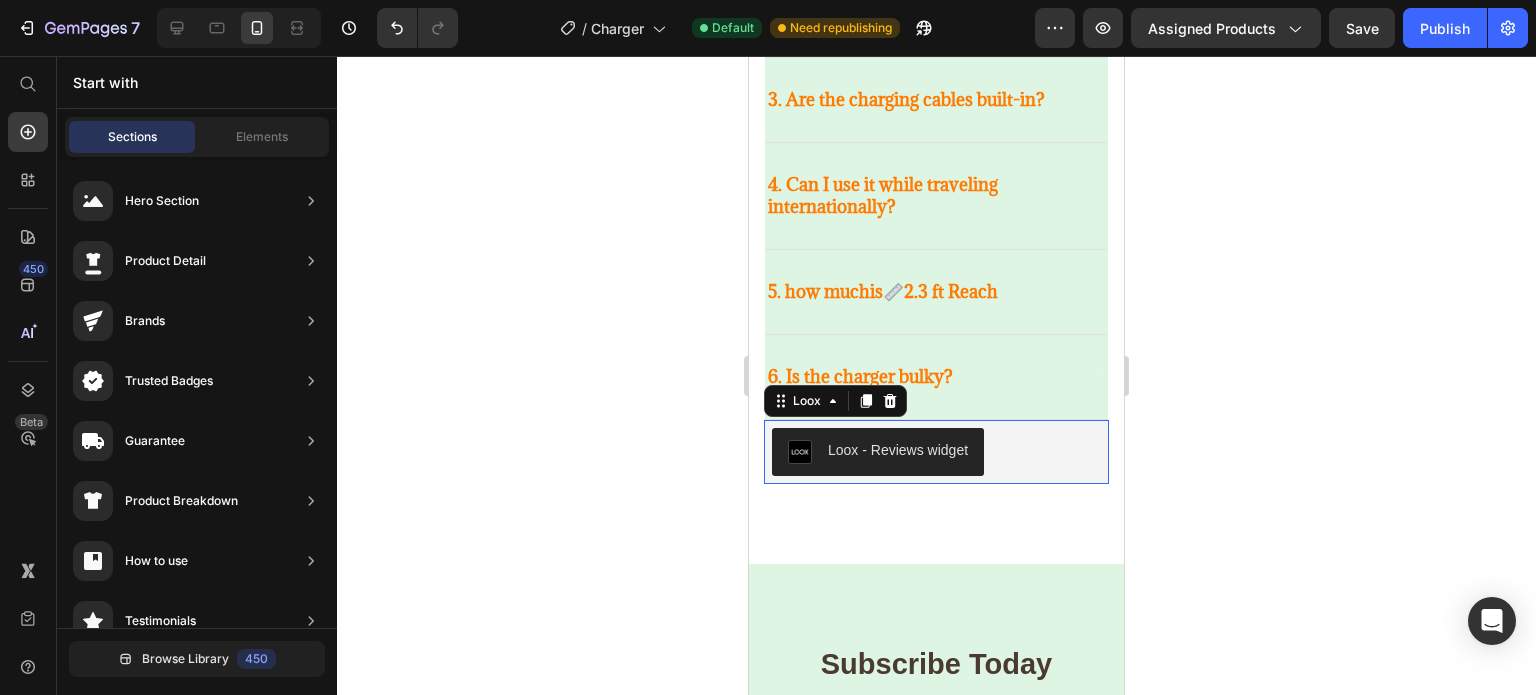 click on "Loox - Reviews widget" at bounding box center (936, 452) 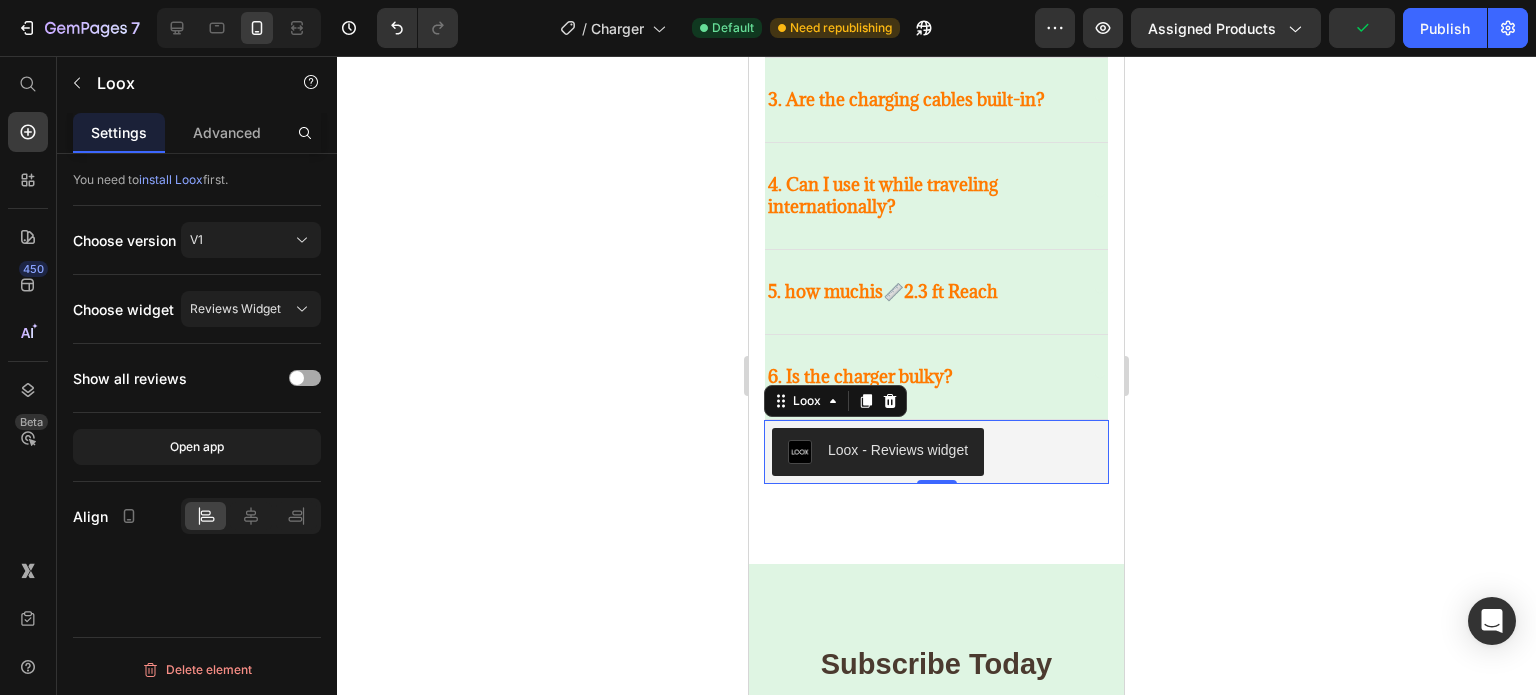 click at bounding box center [305, 378] 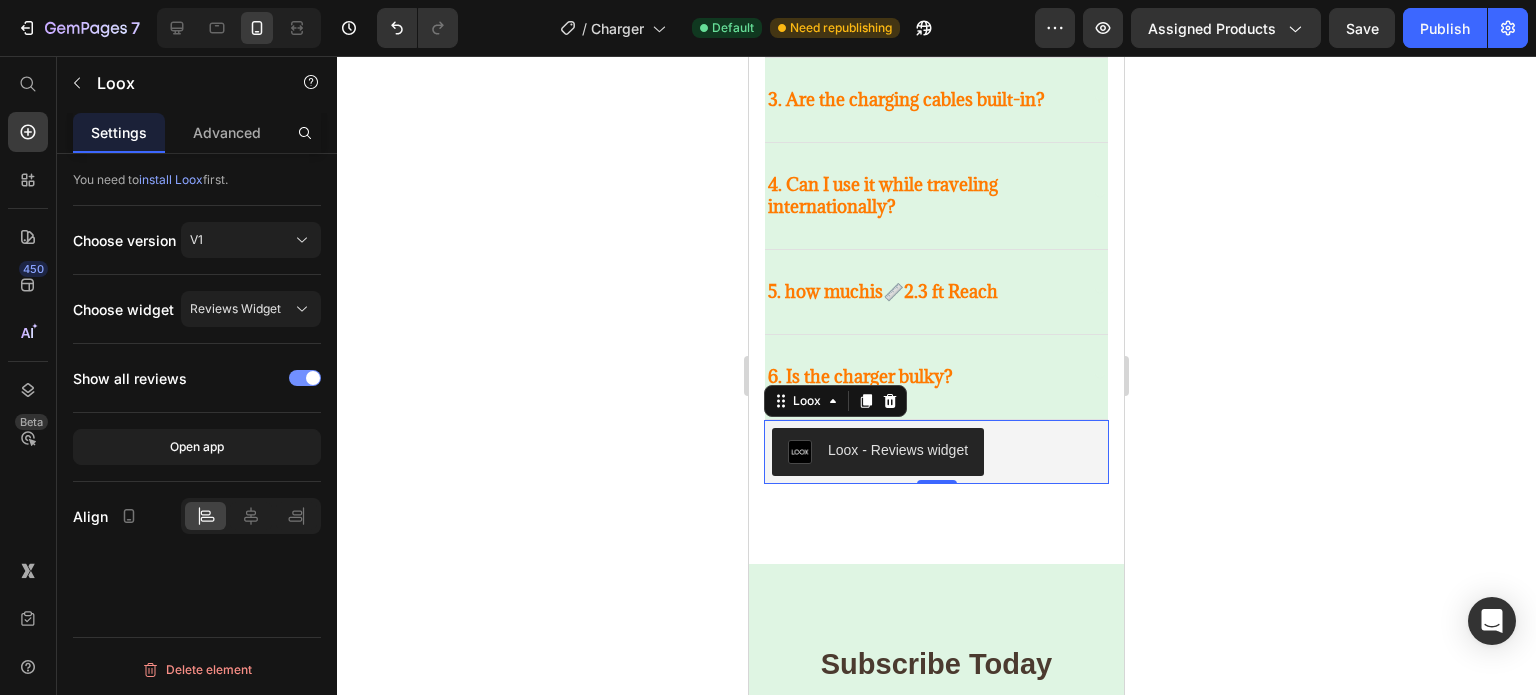 click at bounding box center (313, 378) 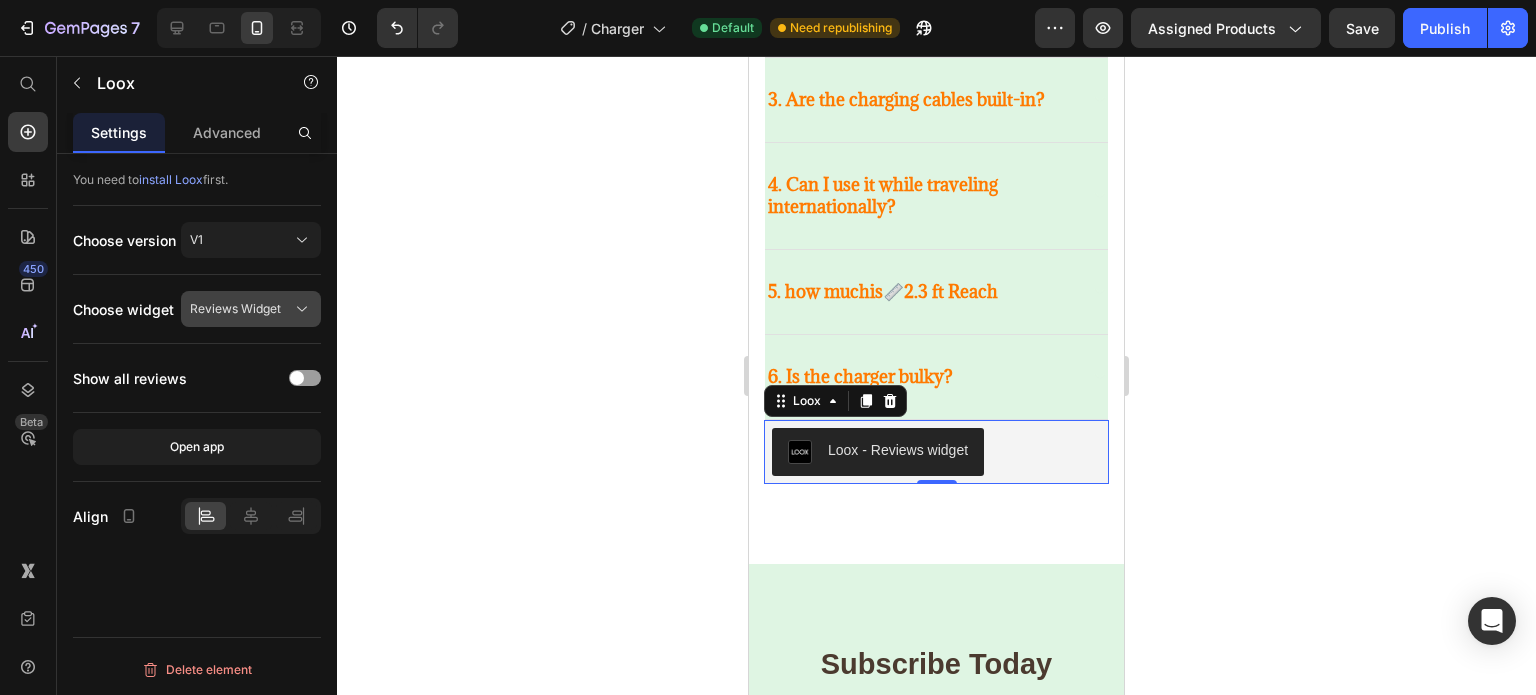click on "Reviews Widget" 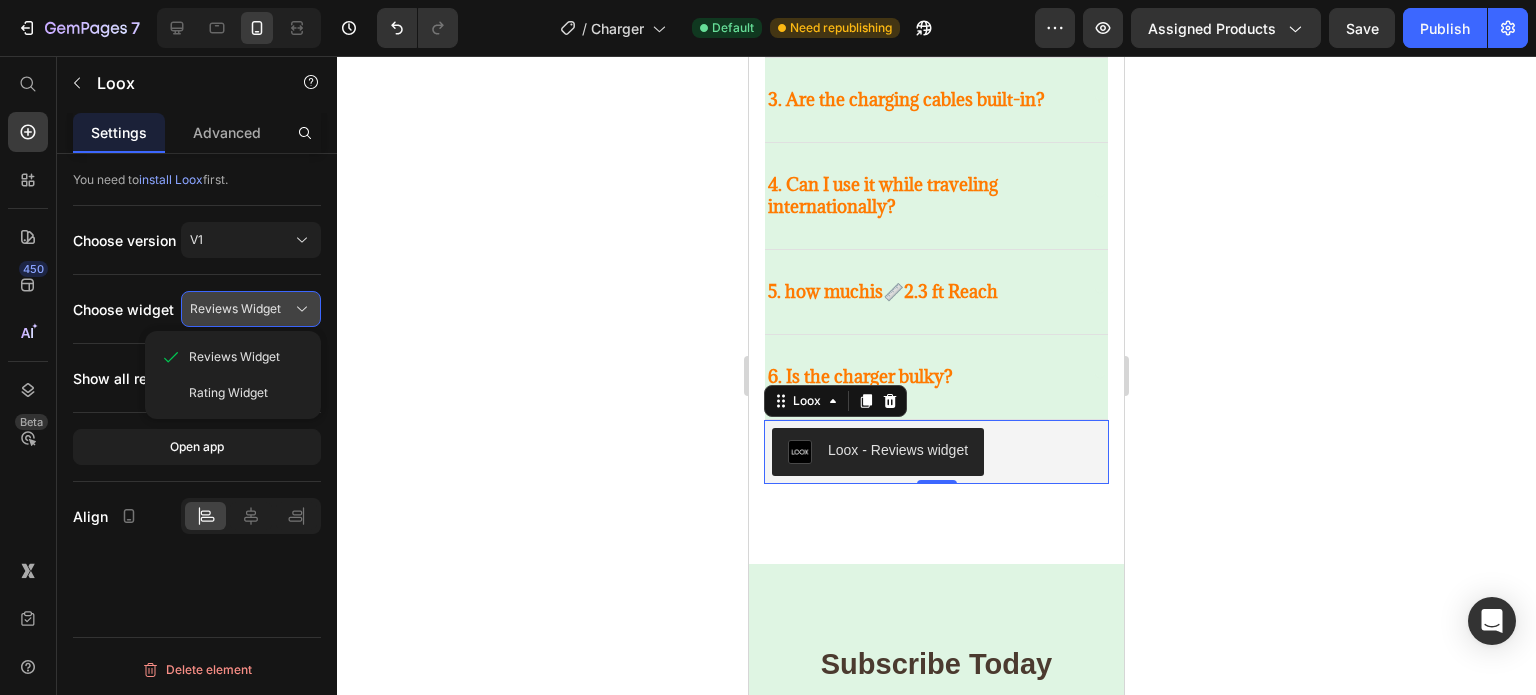 click on "Reviews Widget" 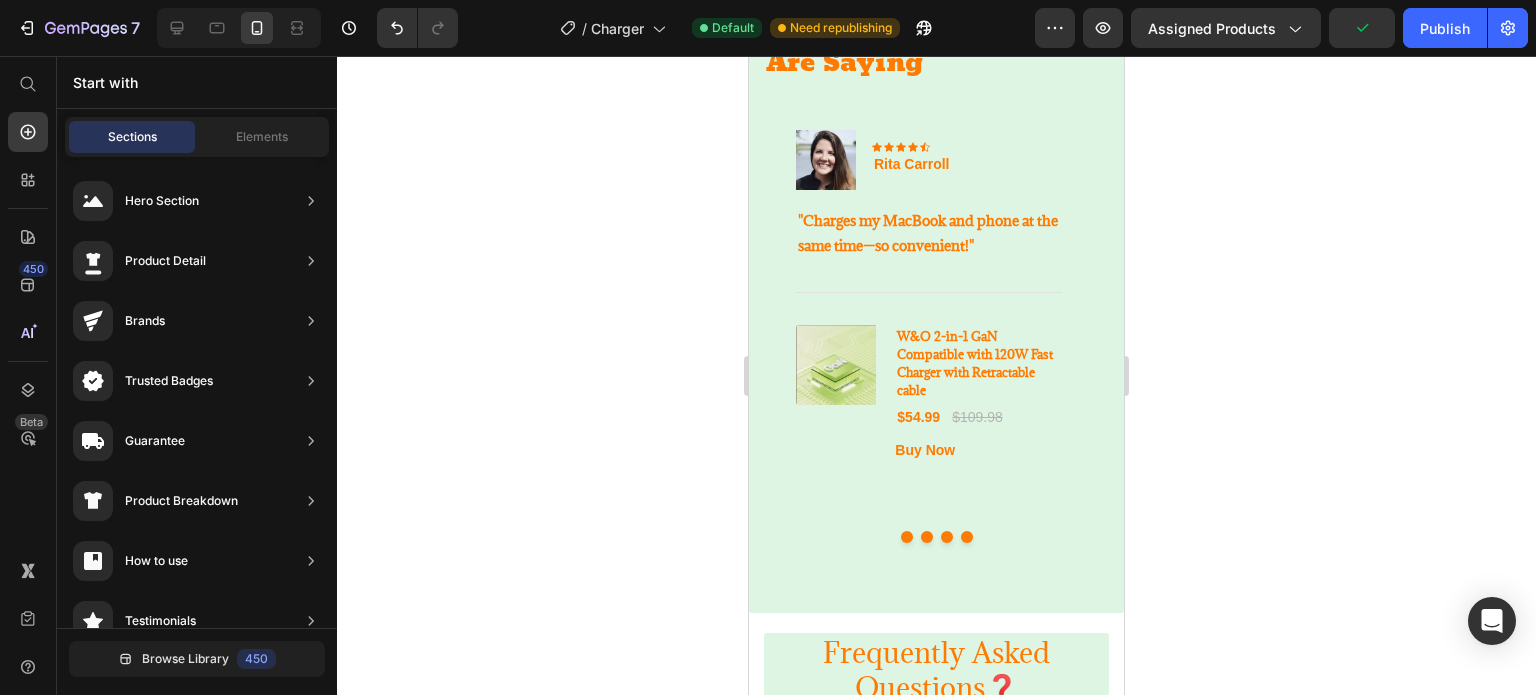 scroll, scrollTop: 2856, scrollLeft: 0, axis: vertical 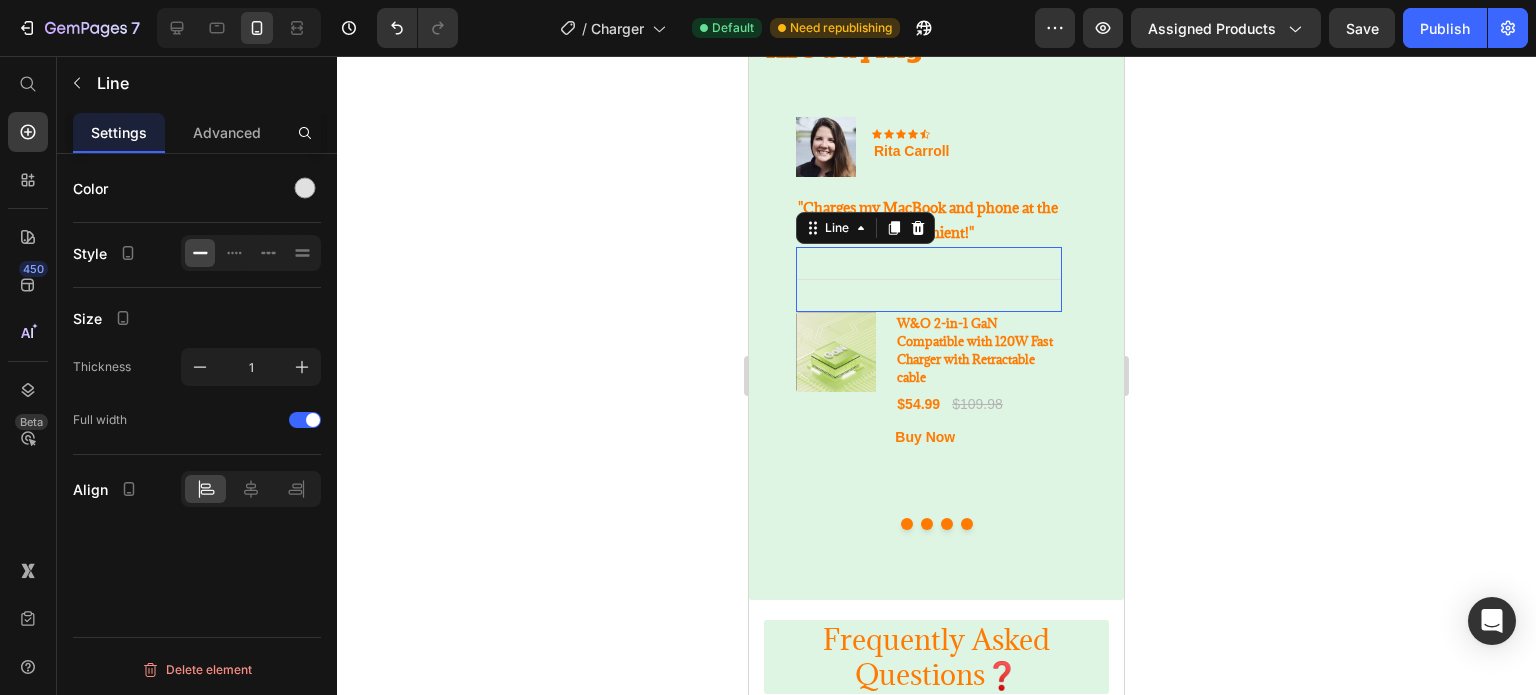 click on "Title Line   0" at bounding box center (929, 279) 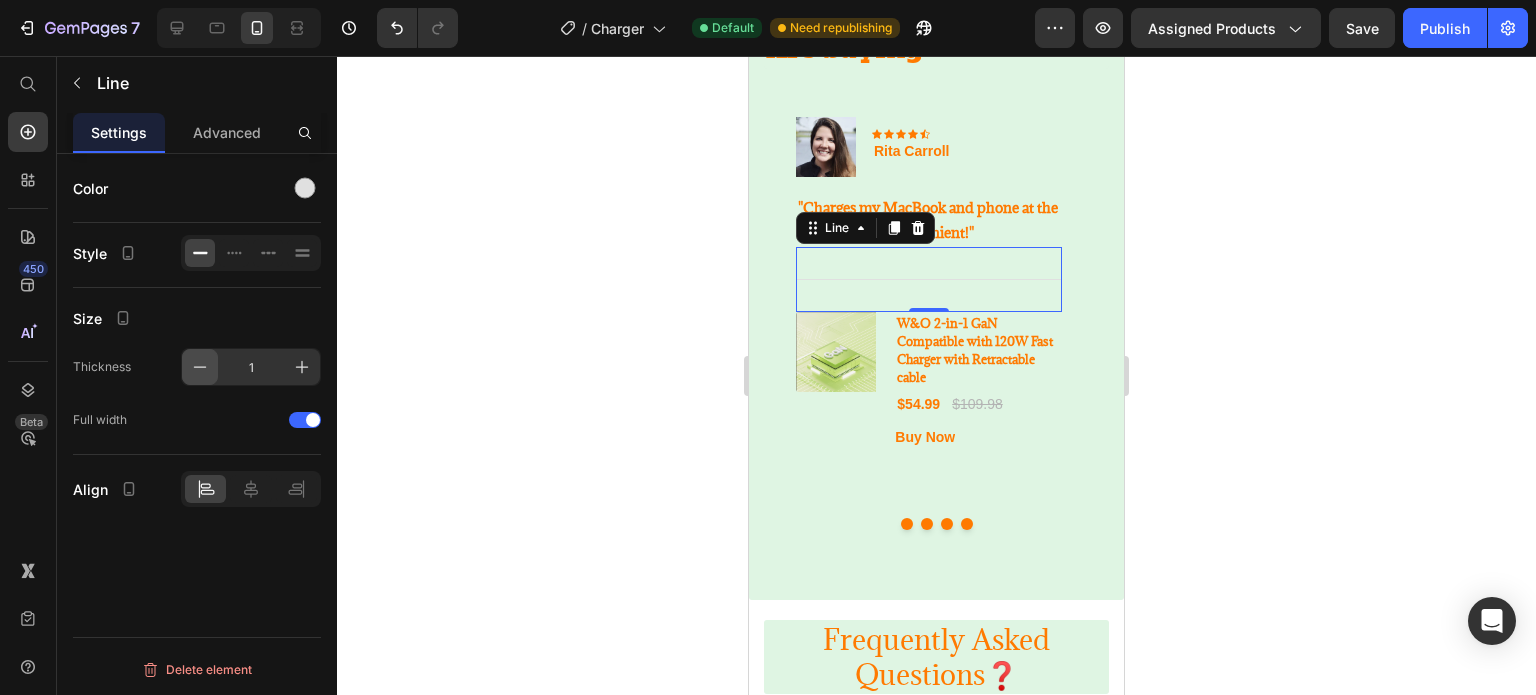 click 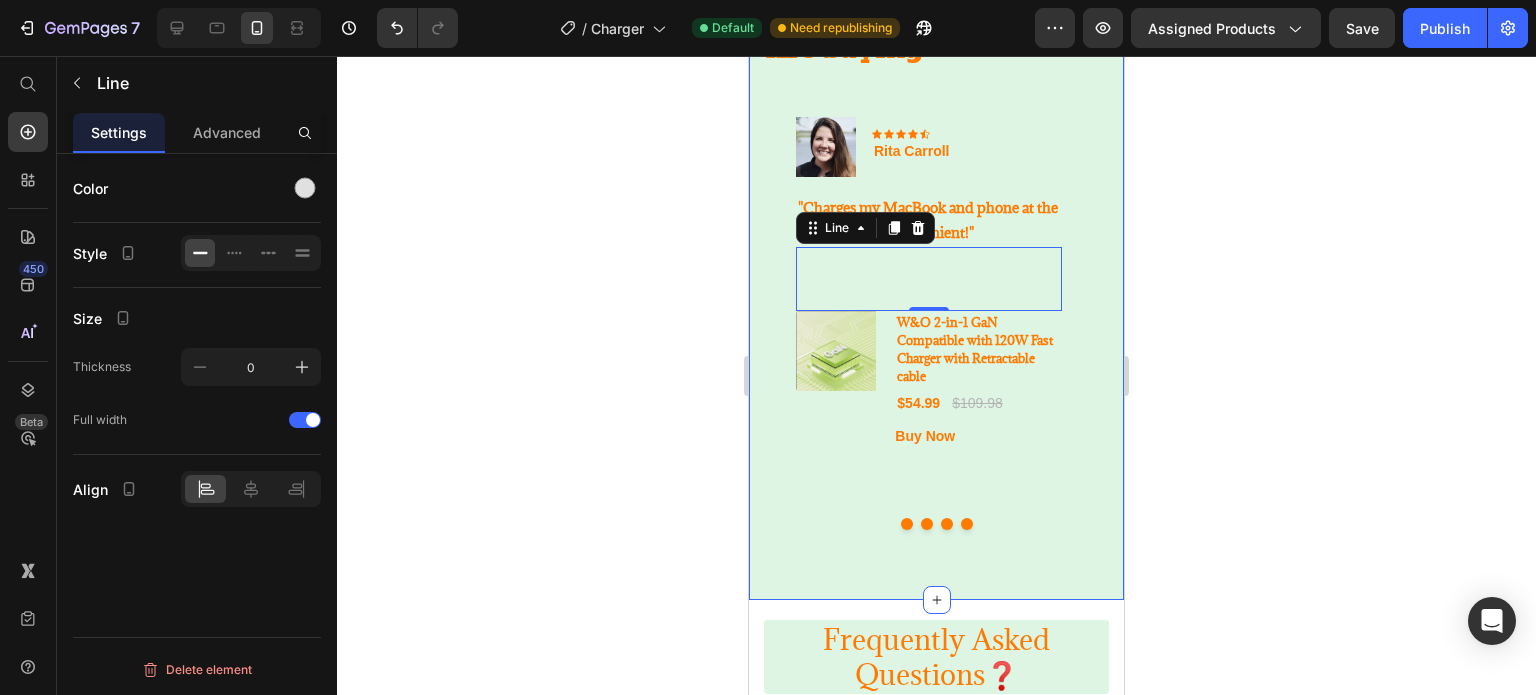 click 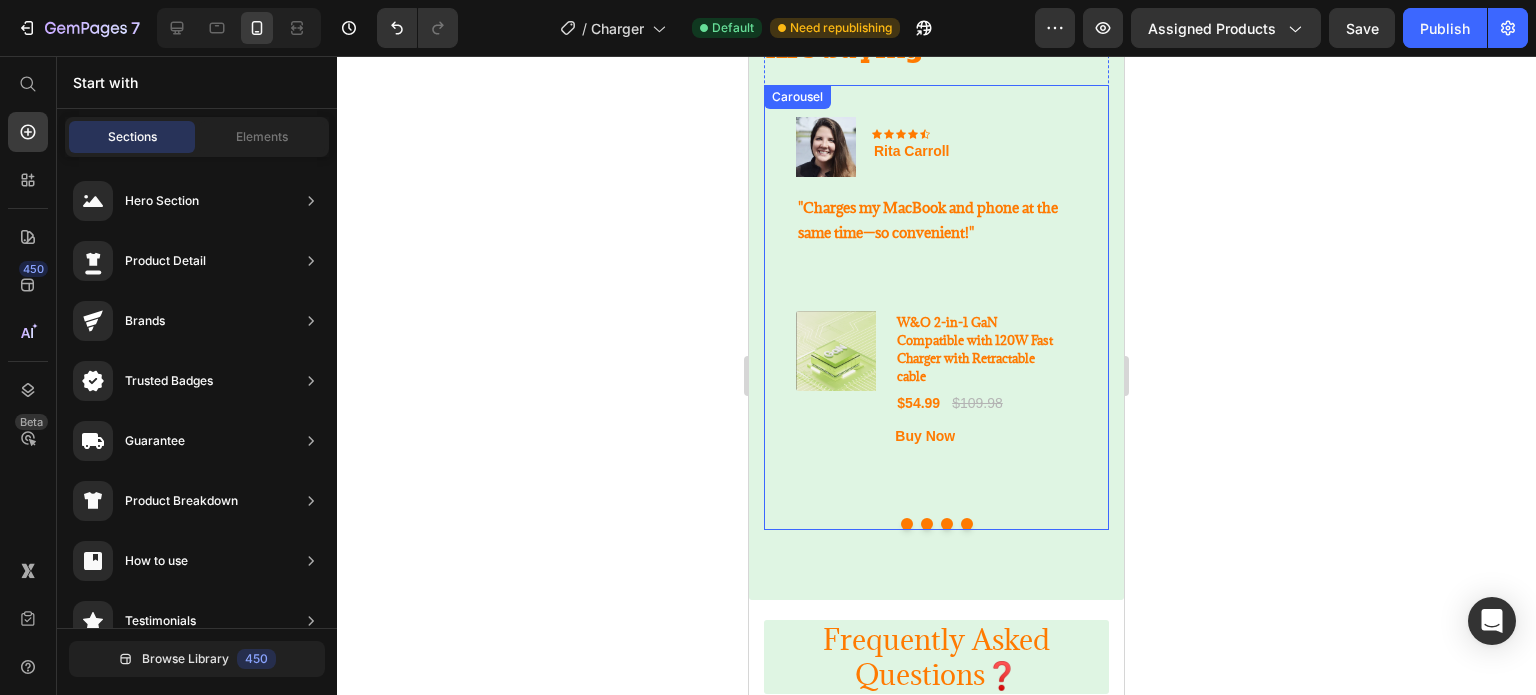 click at bounding box center [927, 524] 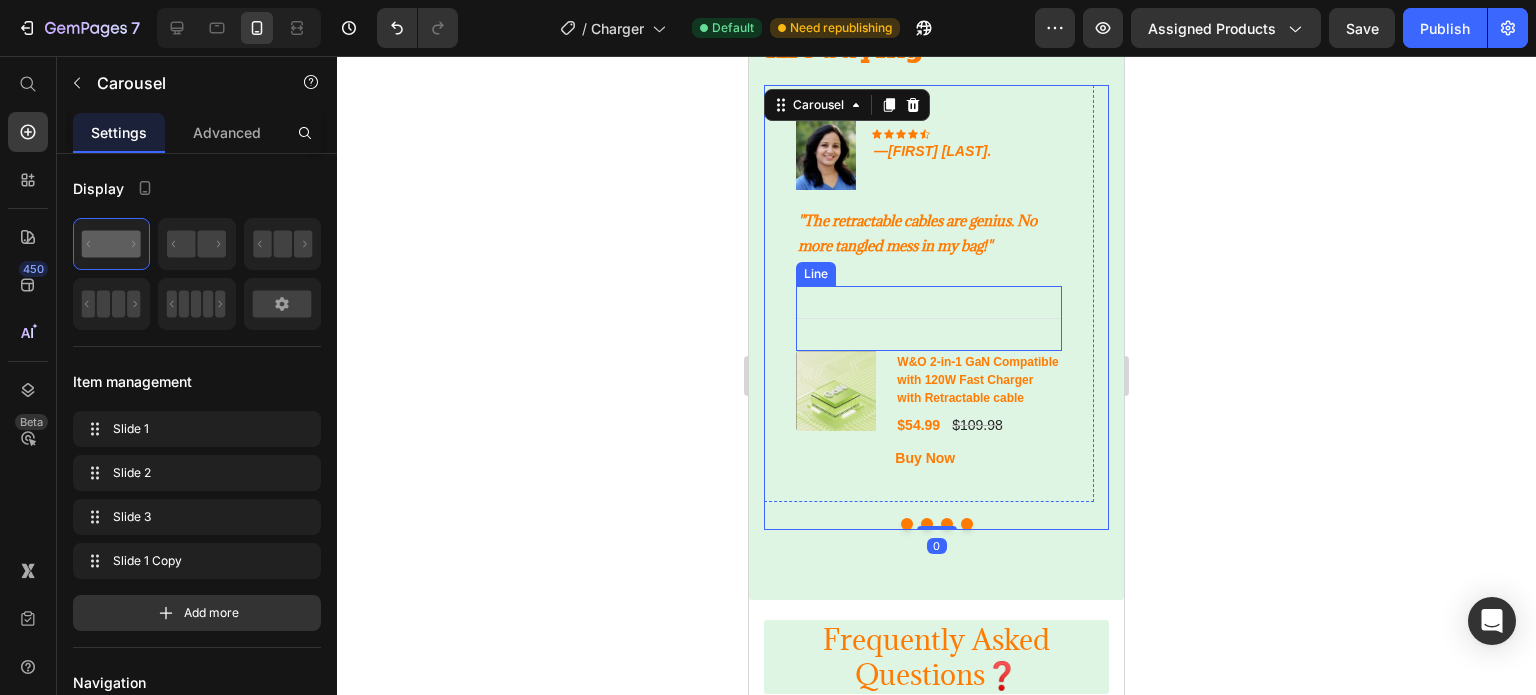 click on "Title Line" at bounding box center (929, 318) 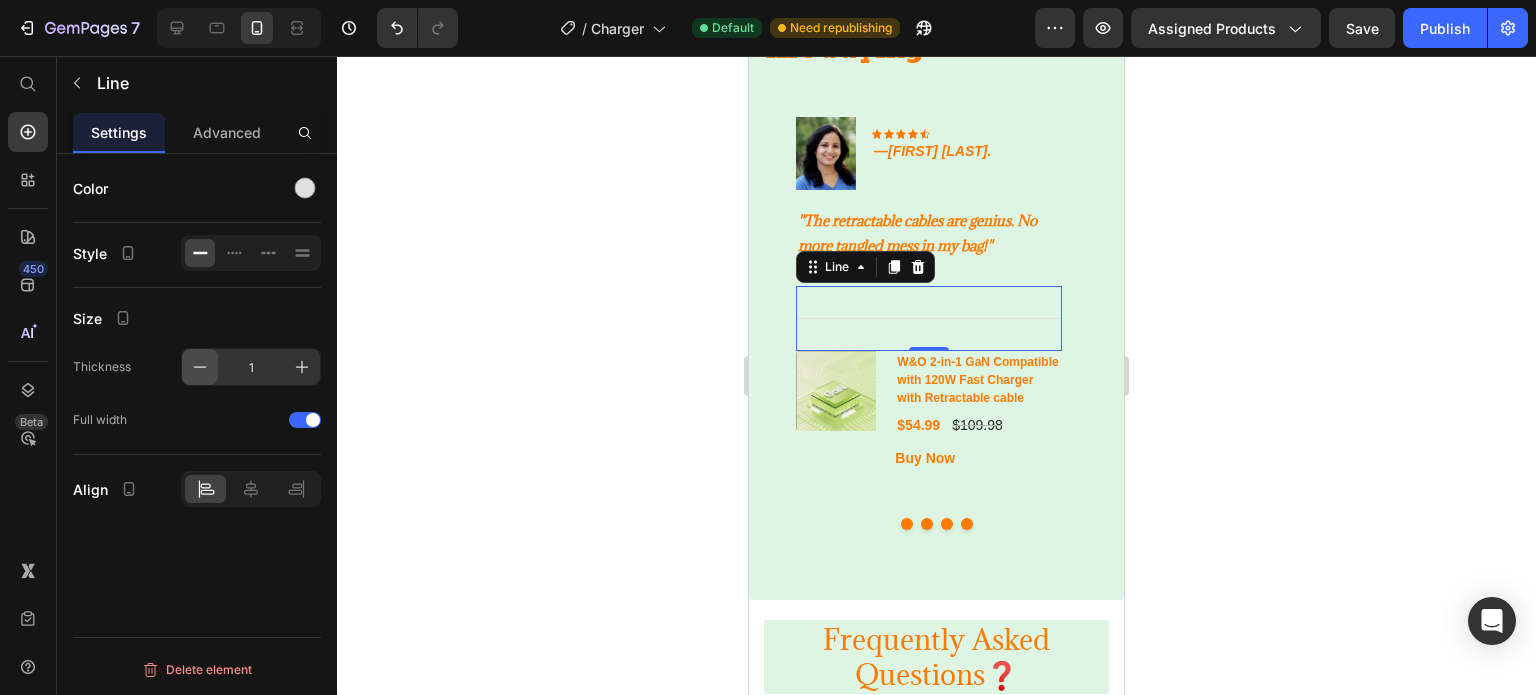 click at bounding box center [200, 367] 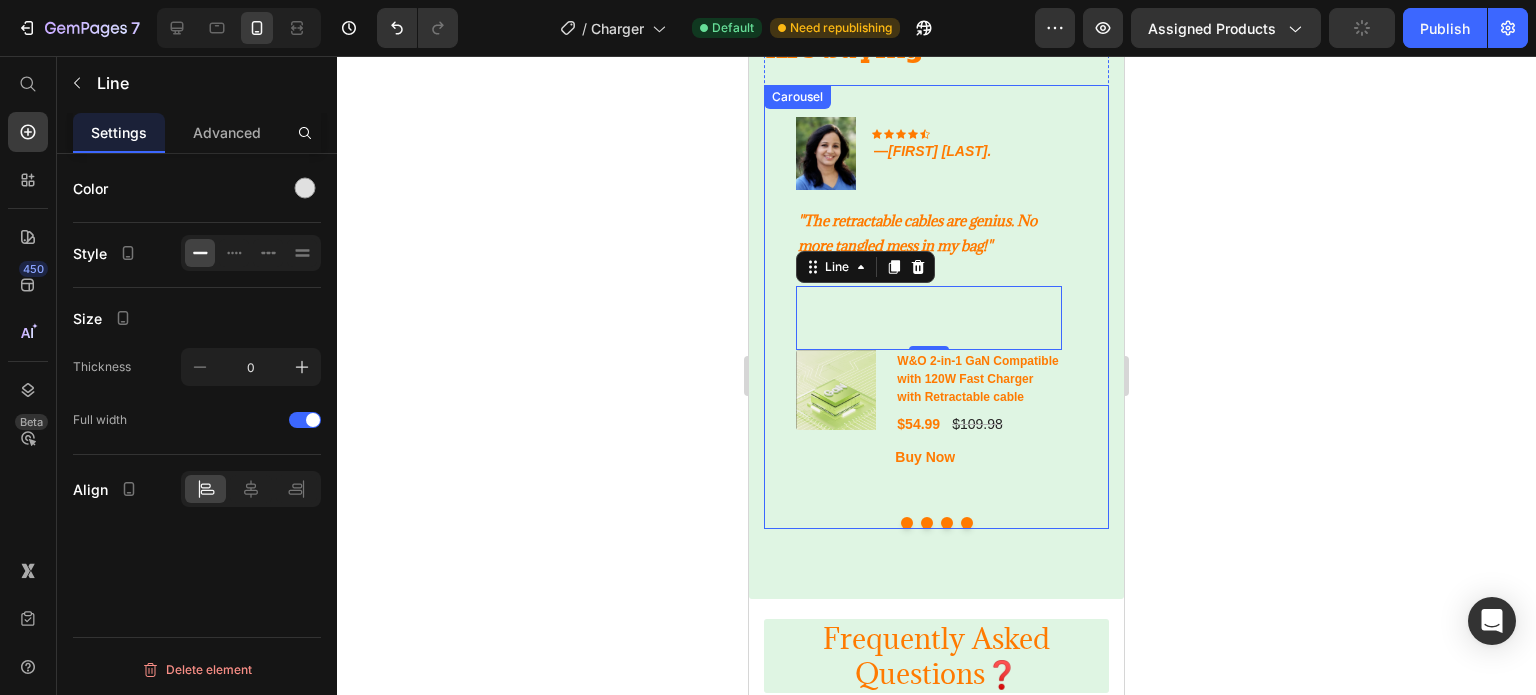 click at bounding box center [947, 523] 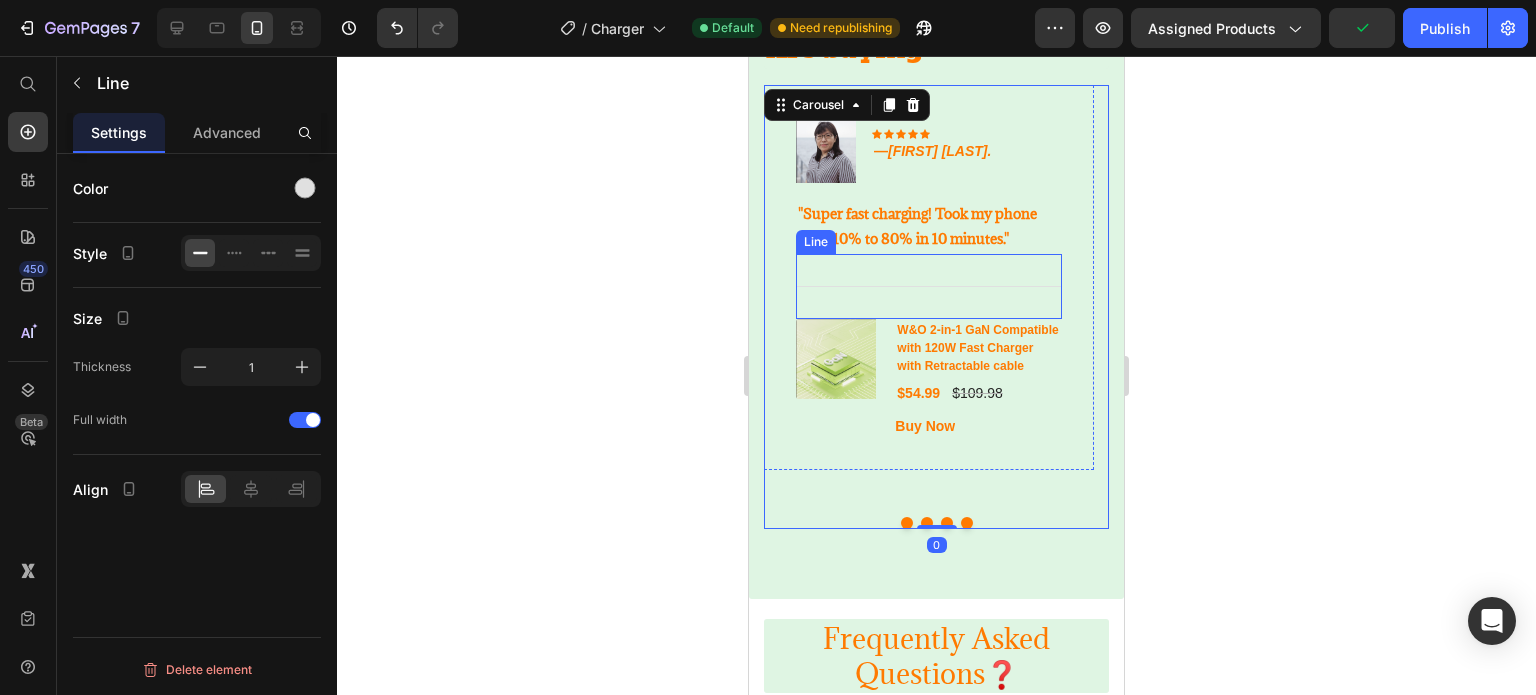 click on "Title Line" at bounding box center [929, 286] 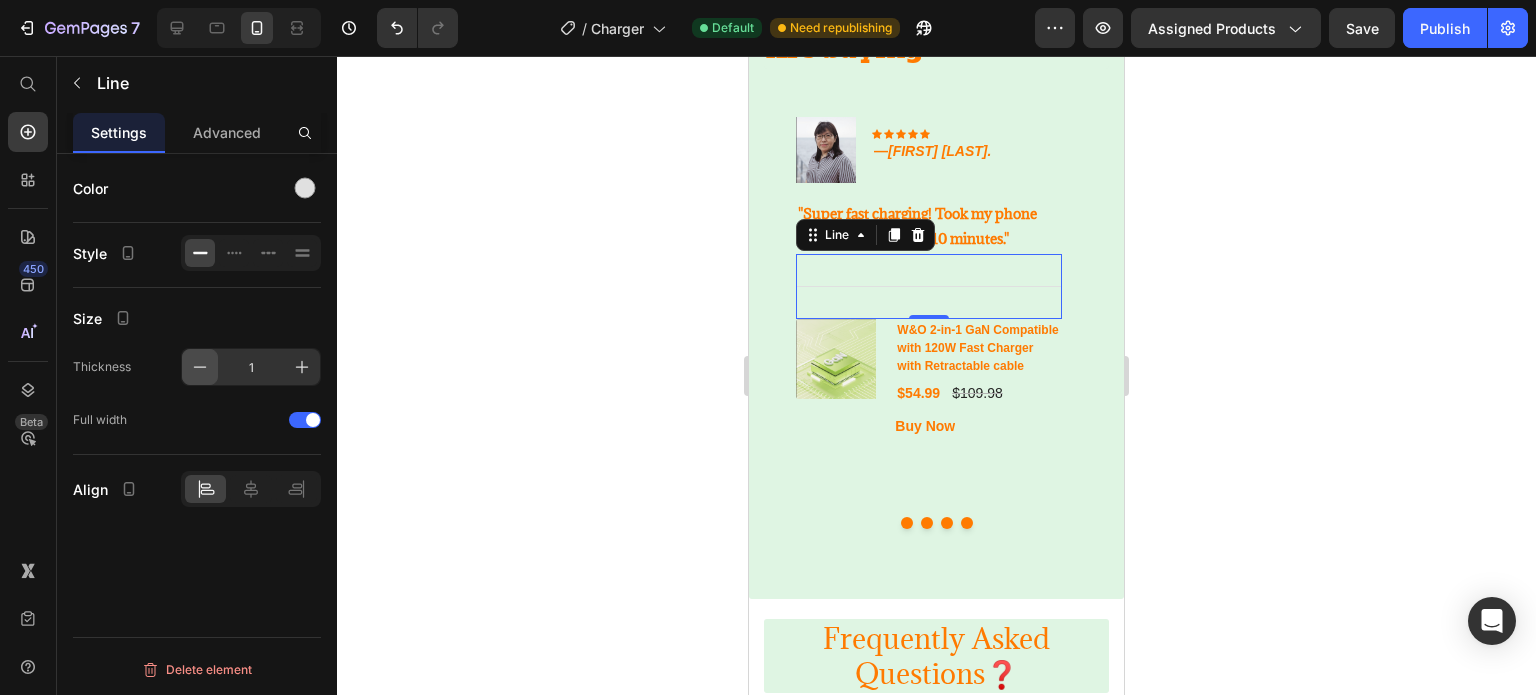 click 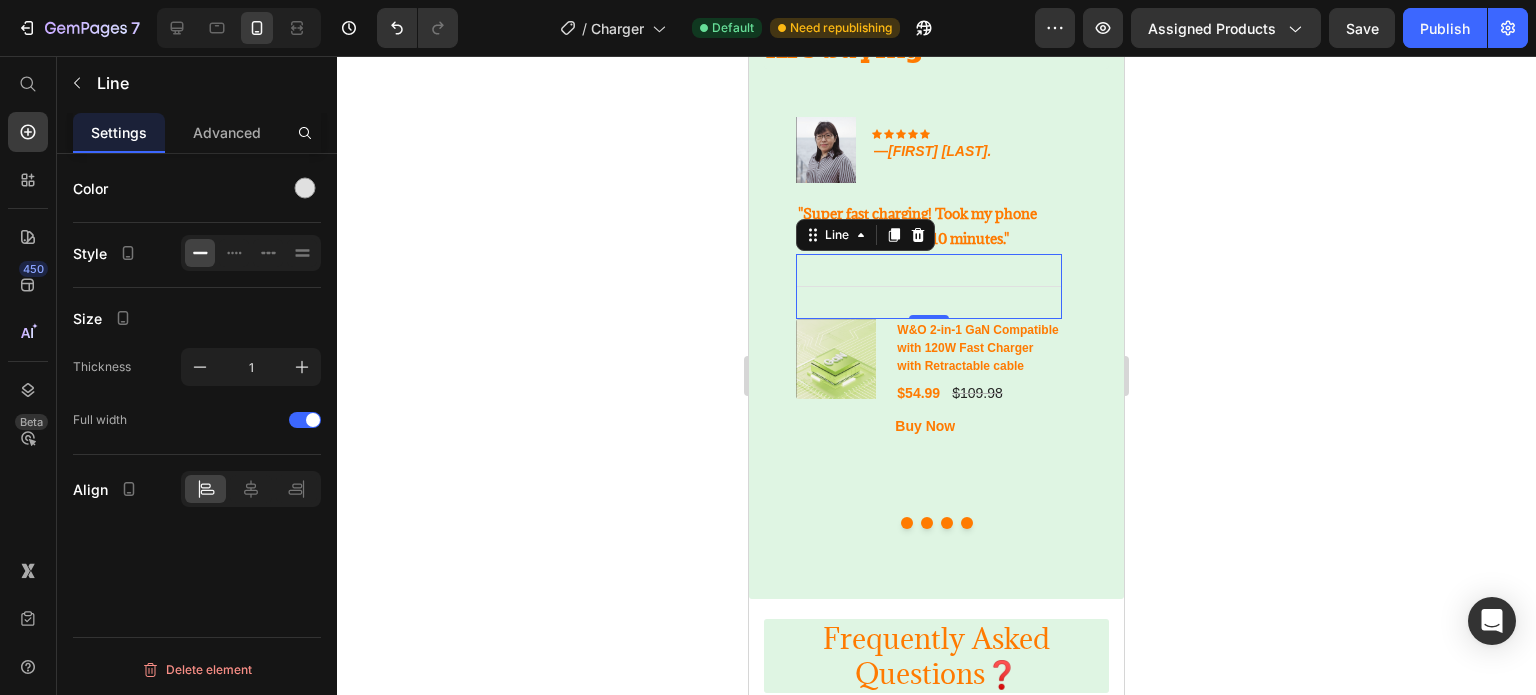 type on "0" 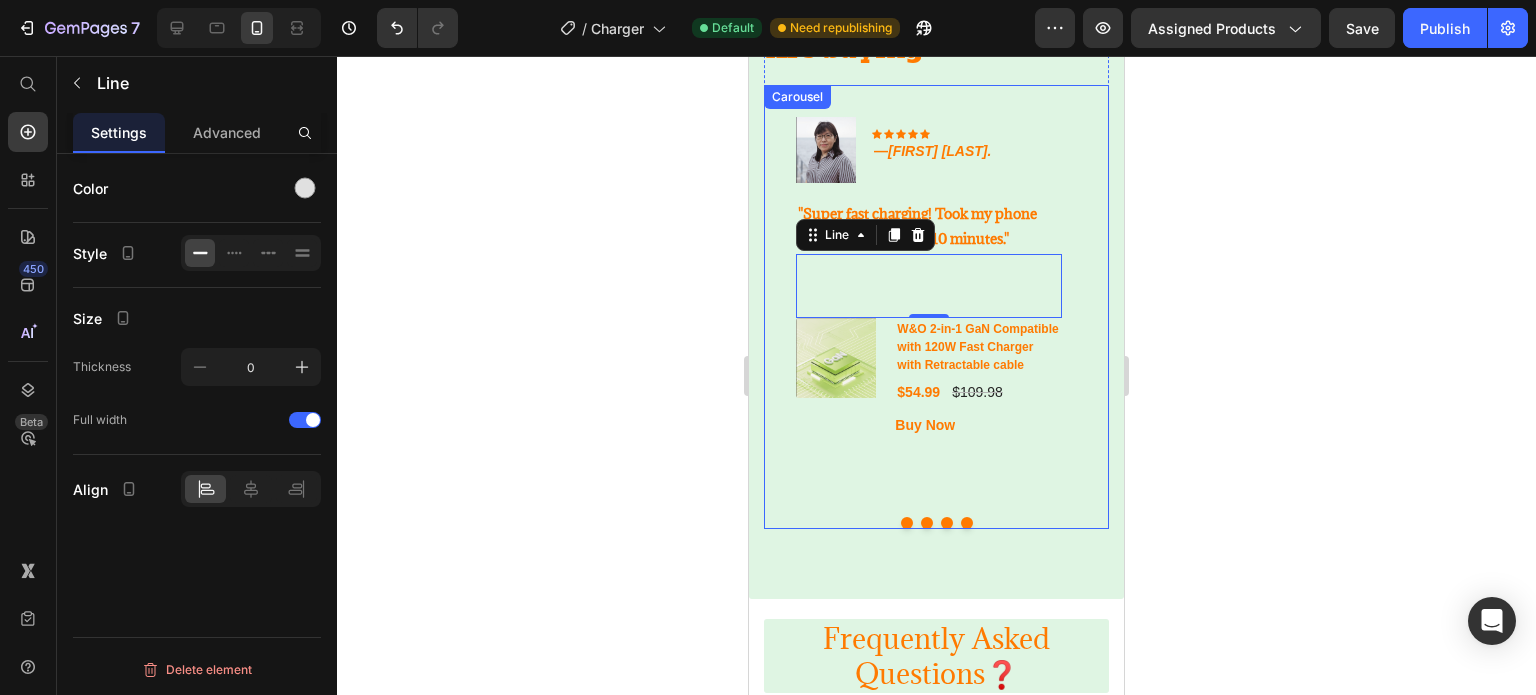 click at bounding box center [936, 523] 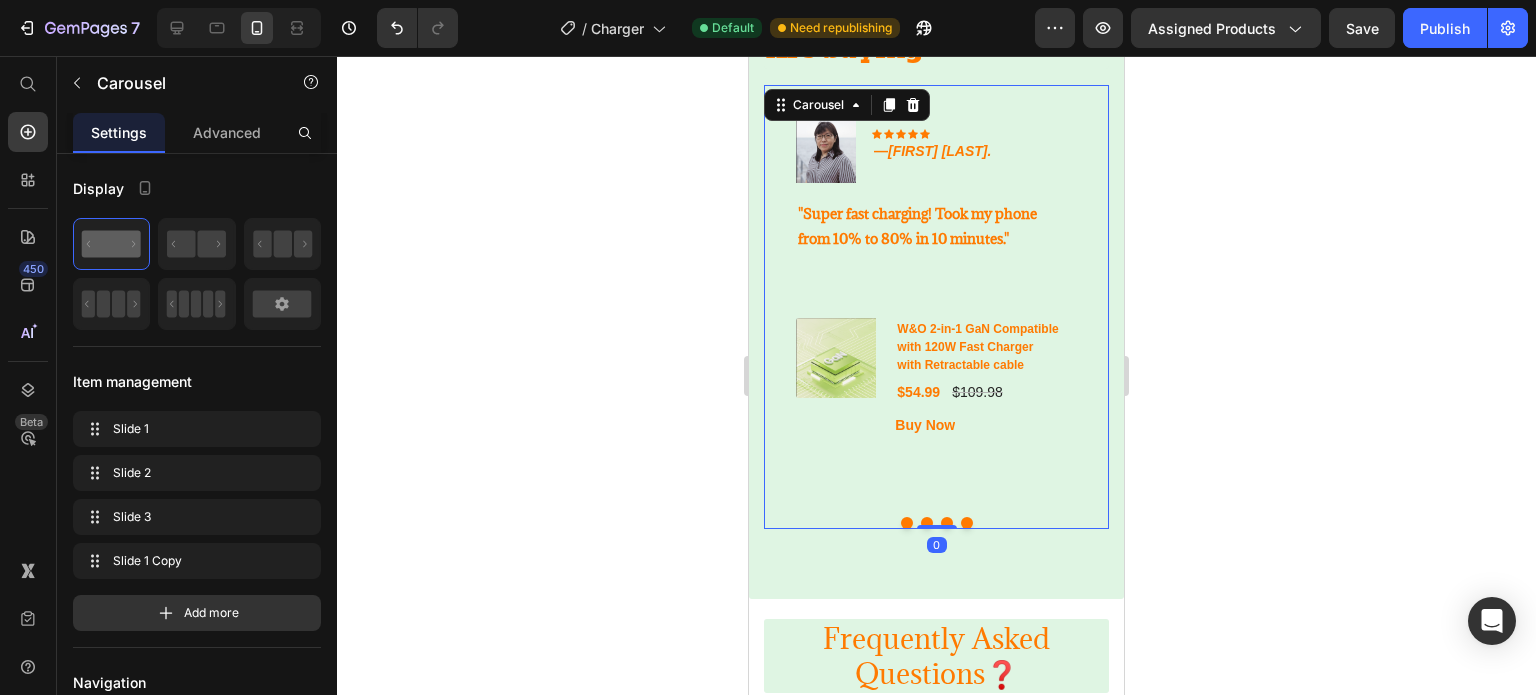 click at bounding box center [967, 523] 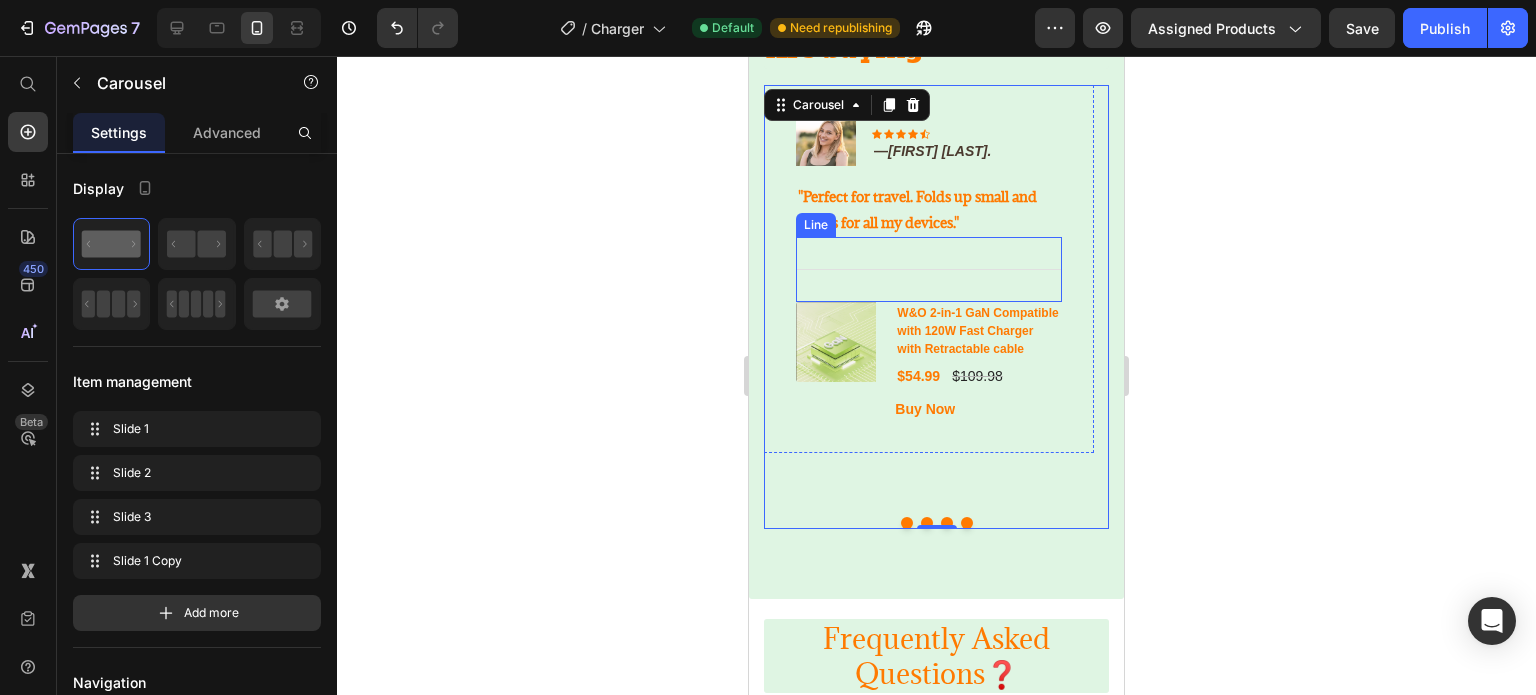 click on "Title Line" at bounding box center [929, 269] 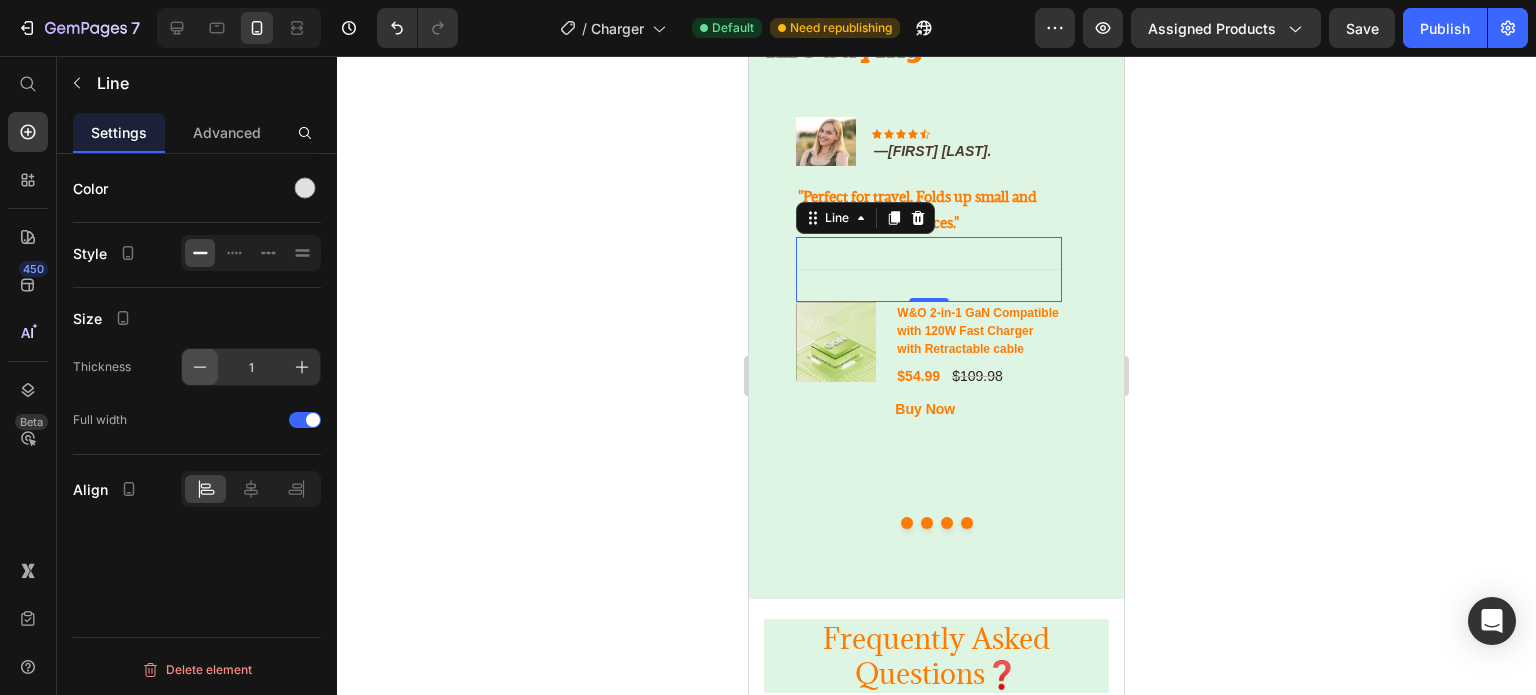 click at bounding box center [200, 367] 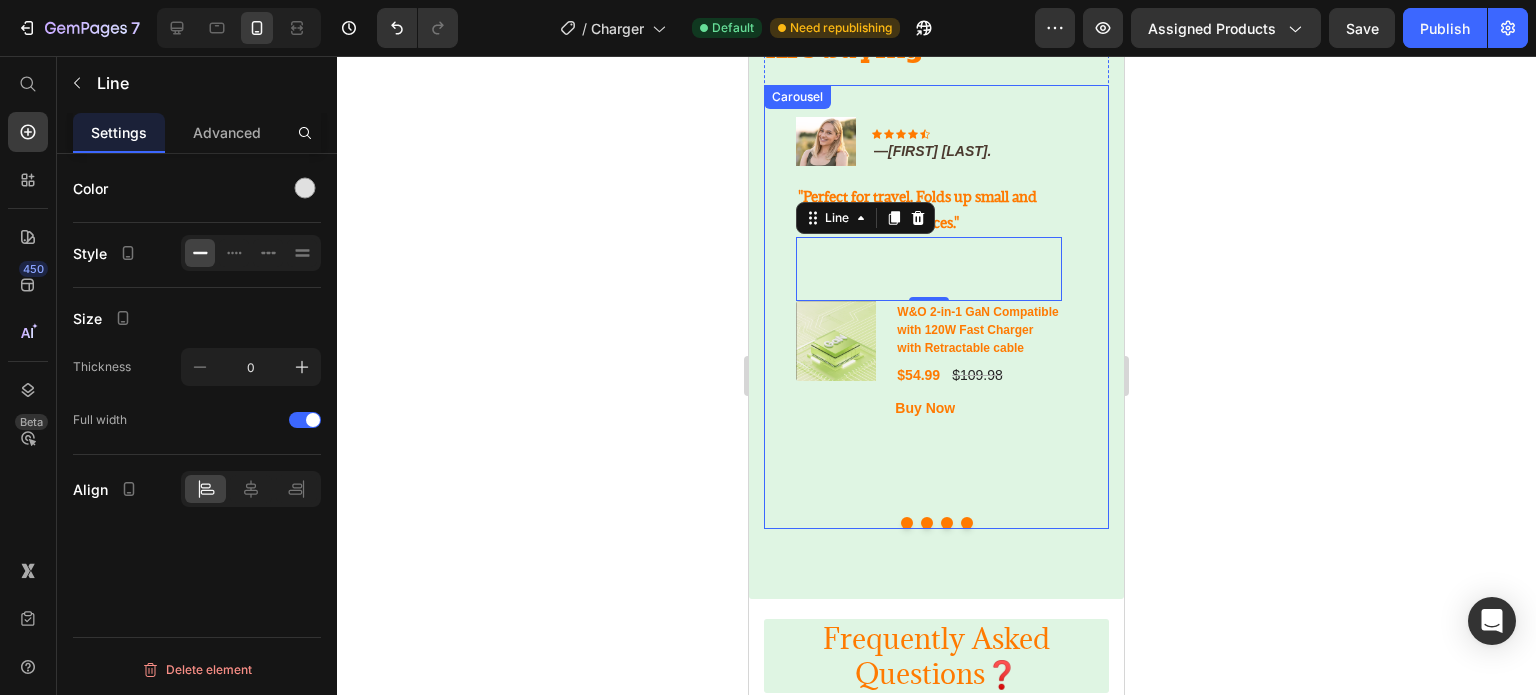 click at bounding box center (936, 523) 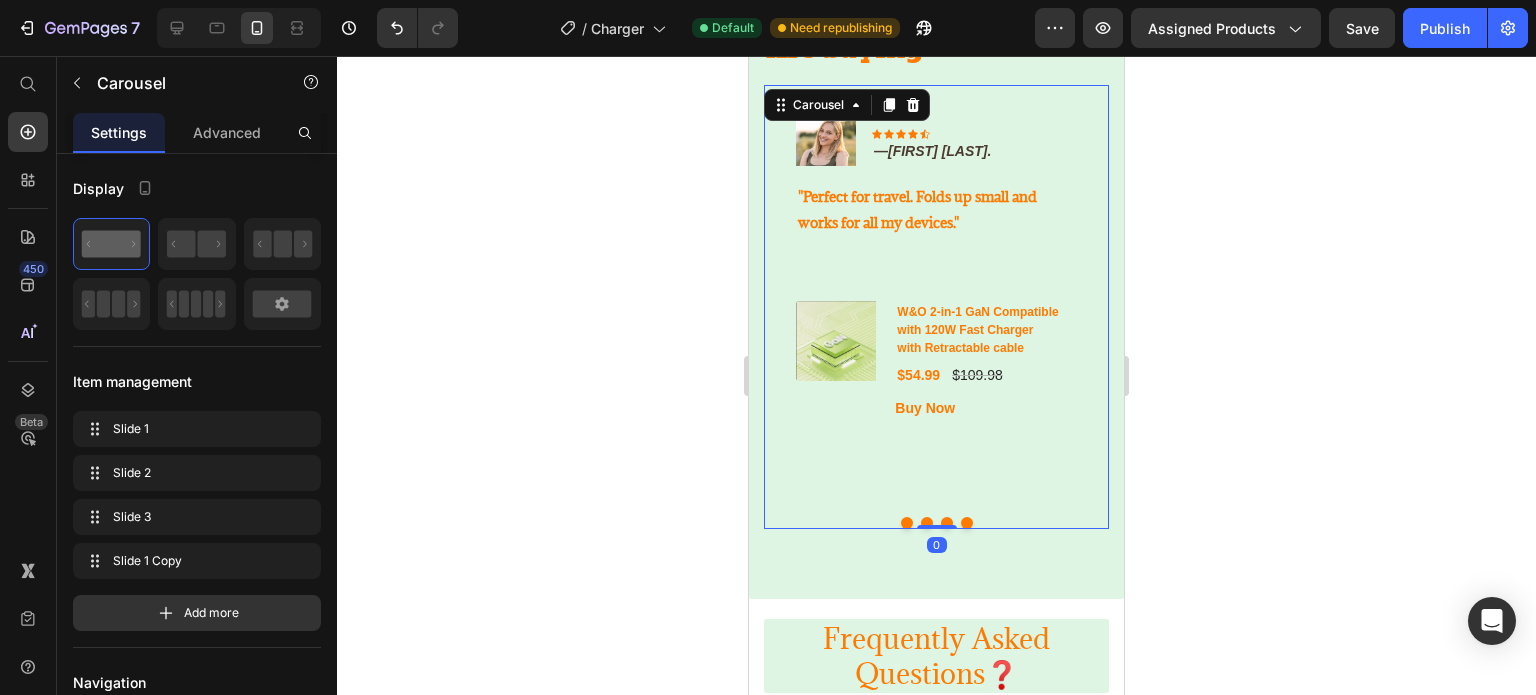 click at bounding box center (907, 523) 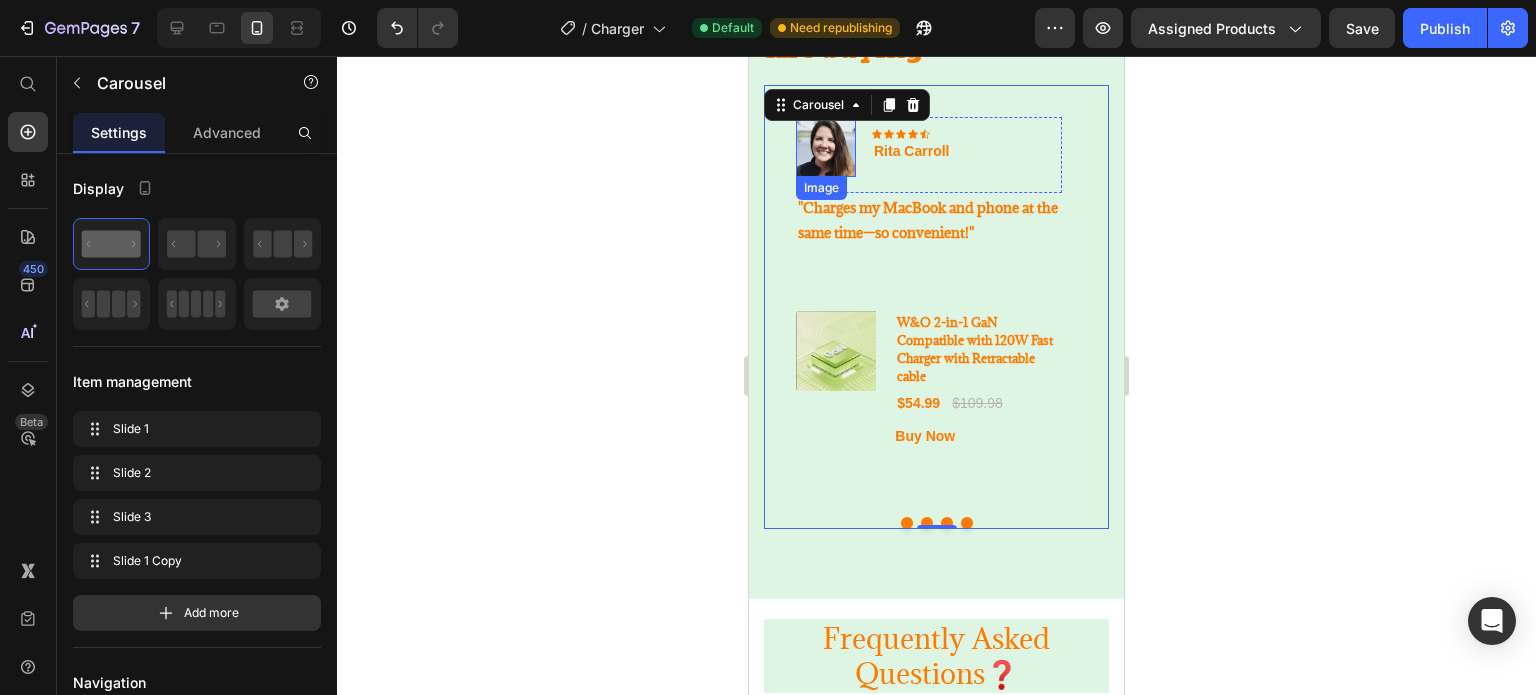 click at bounding box center [826, 147] 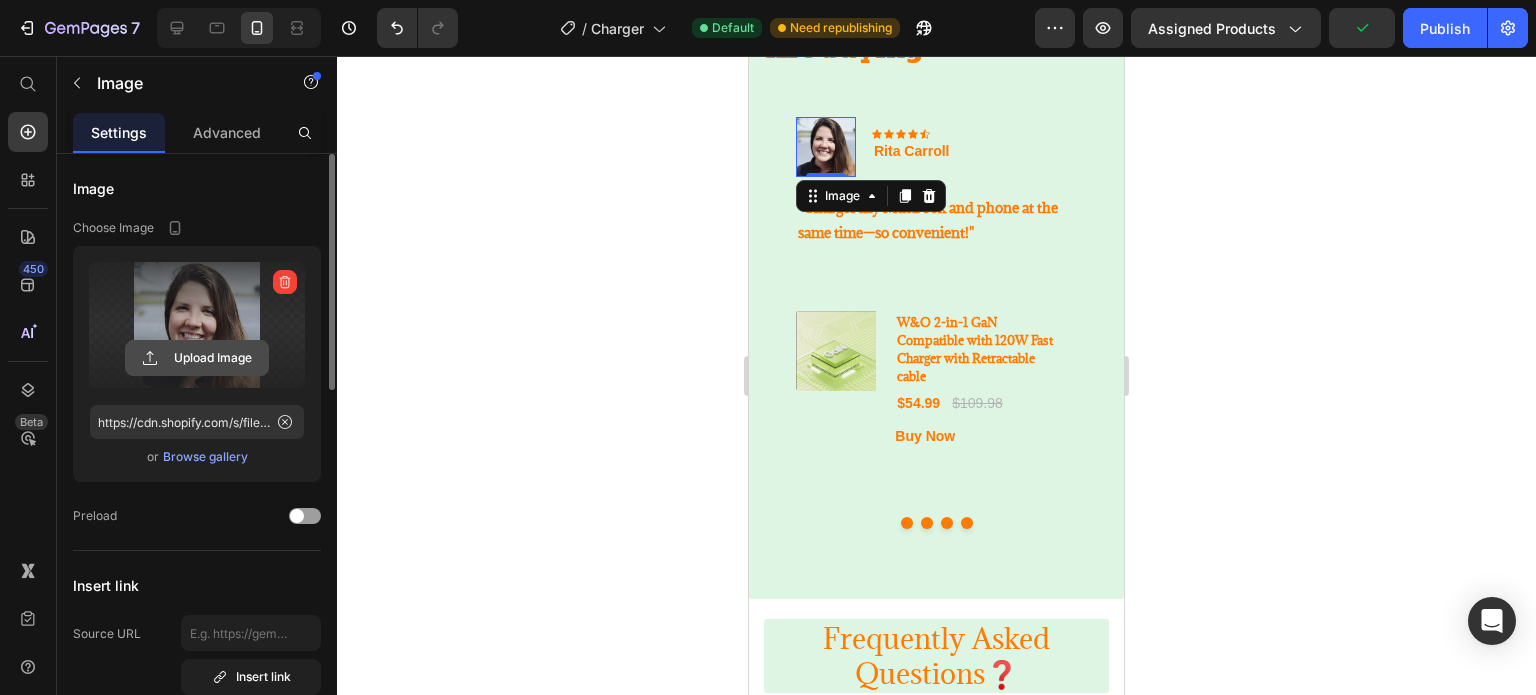 click 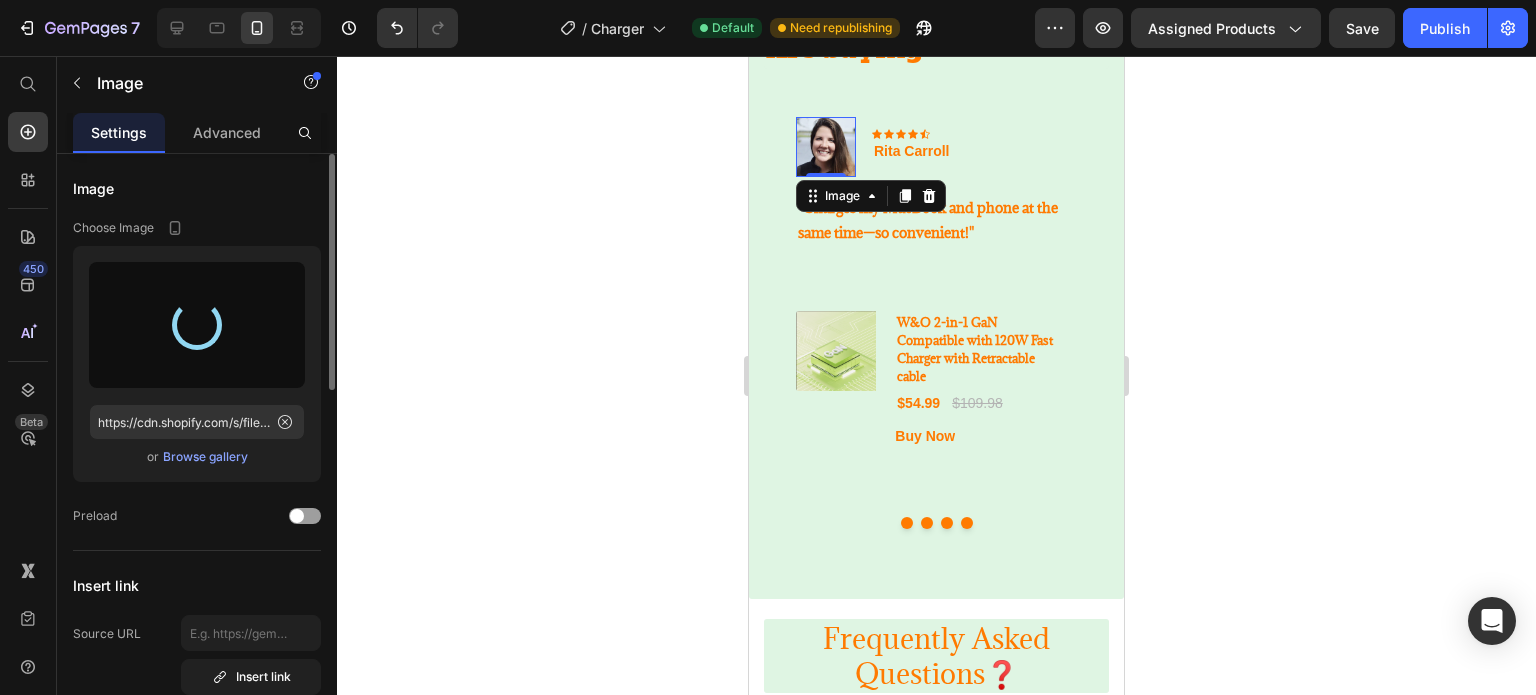 type on "https://cdn.shopify.com/s/files/1/0969/2813/7480/files/gempages_570200622100382872-dc967ee1-1d93-4fa1-8834-497b080cc46c.png" 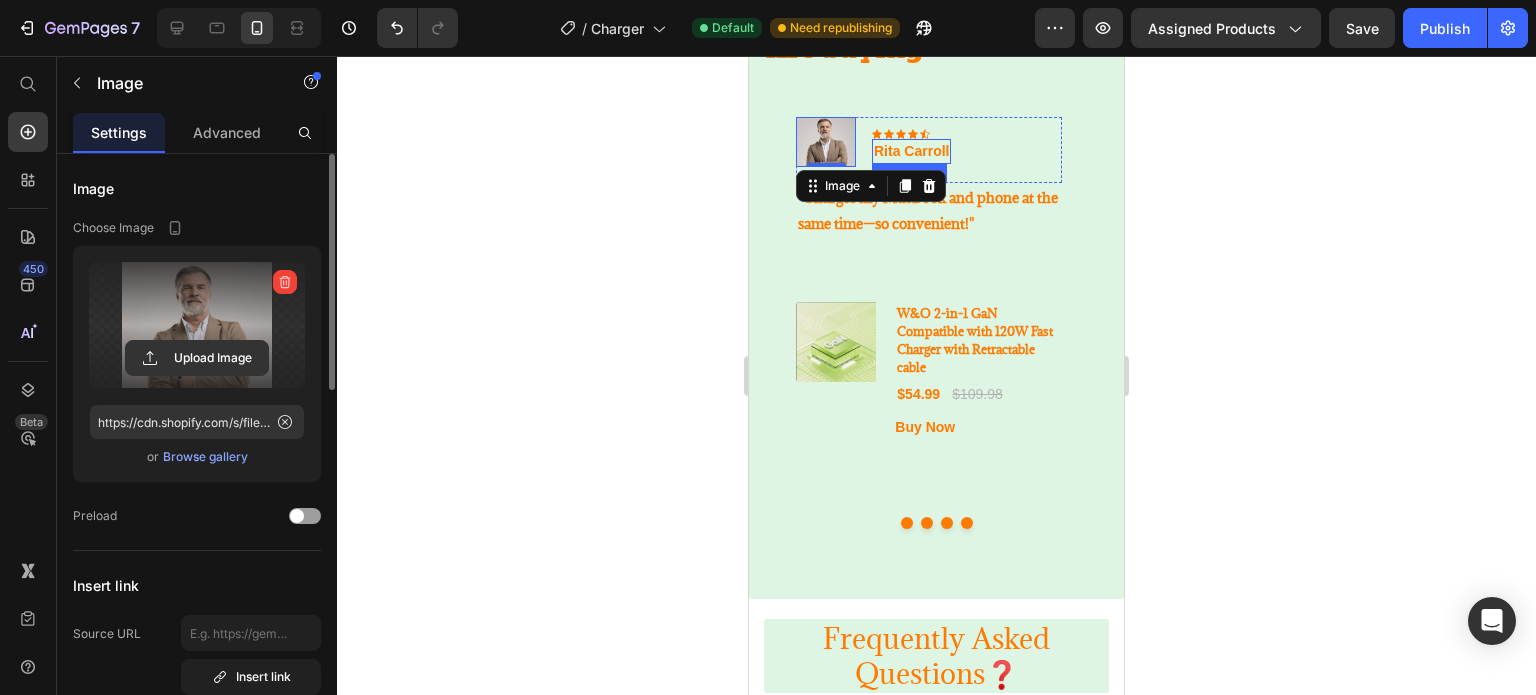 click on "Rita Carroll" at bounding box center [911, 151] 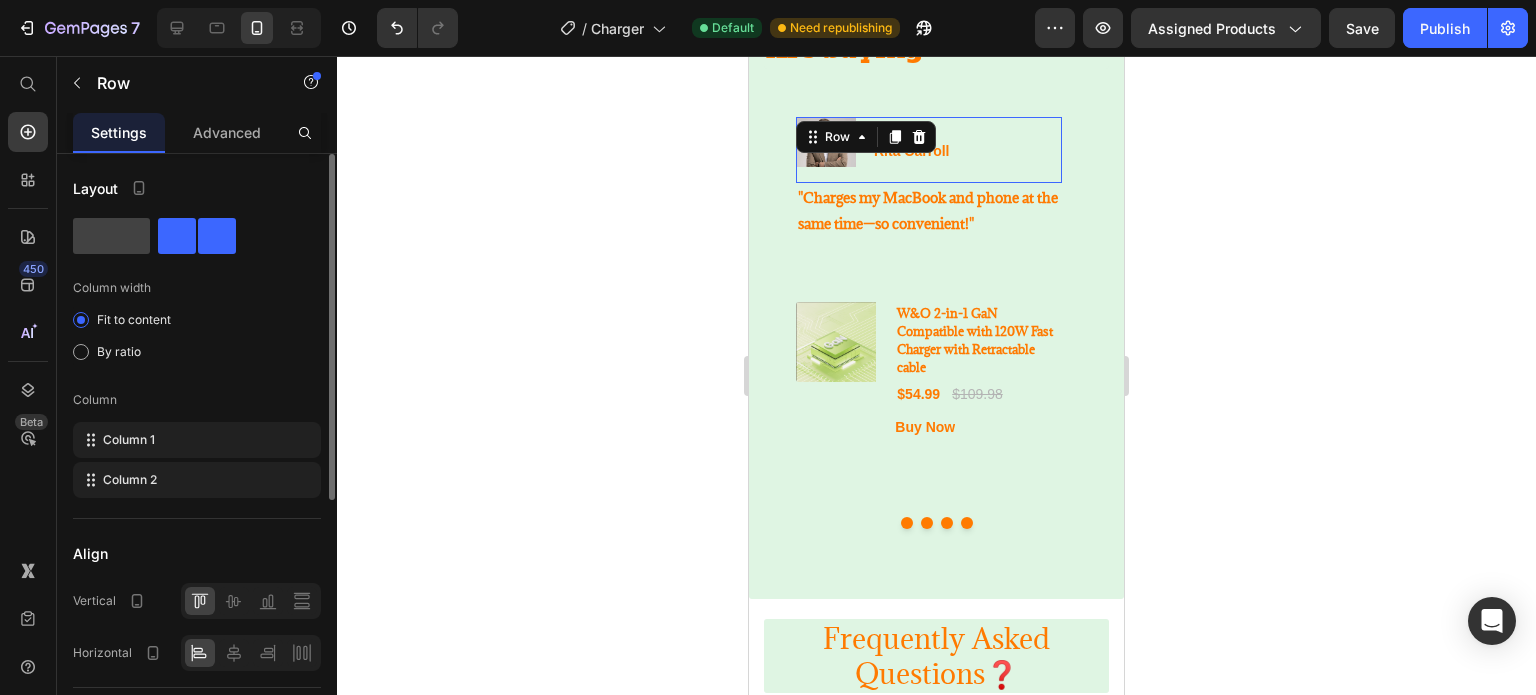 click on "Image
Icon
Icon
Icon
Icon
Icon Row Rita Carroll Text block Row   0" at bounding box center [929, 150] 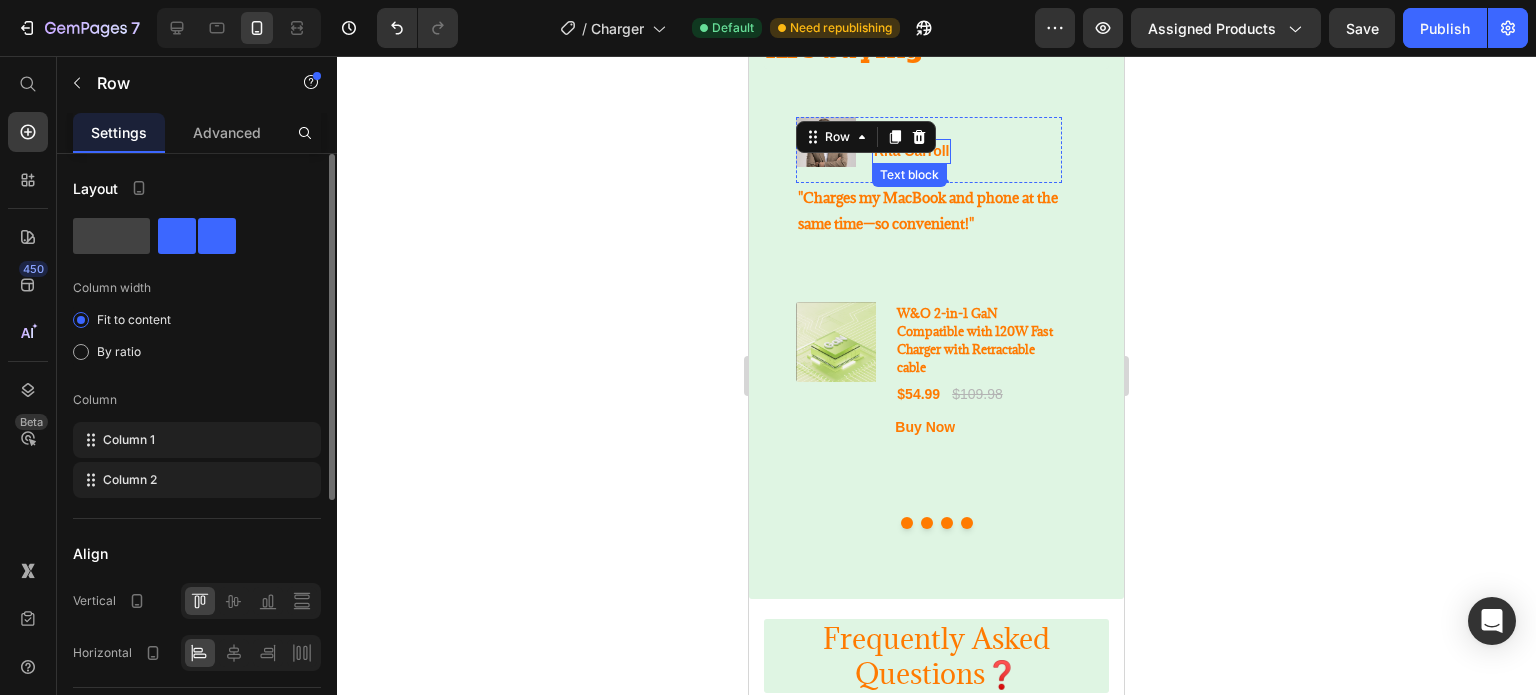 click on "Rita Carroll" at bounding box center [911, 151] 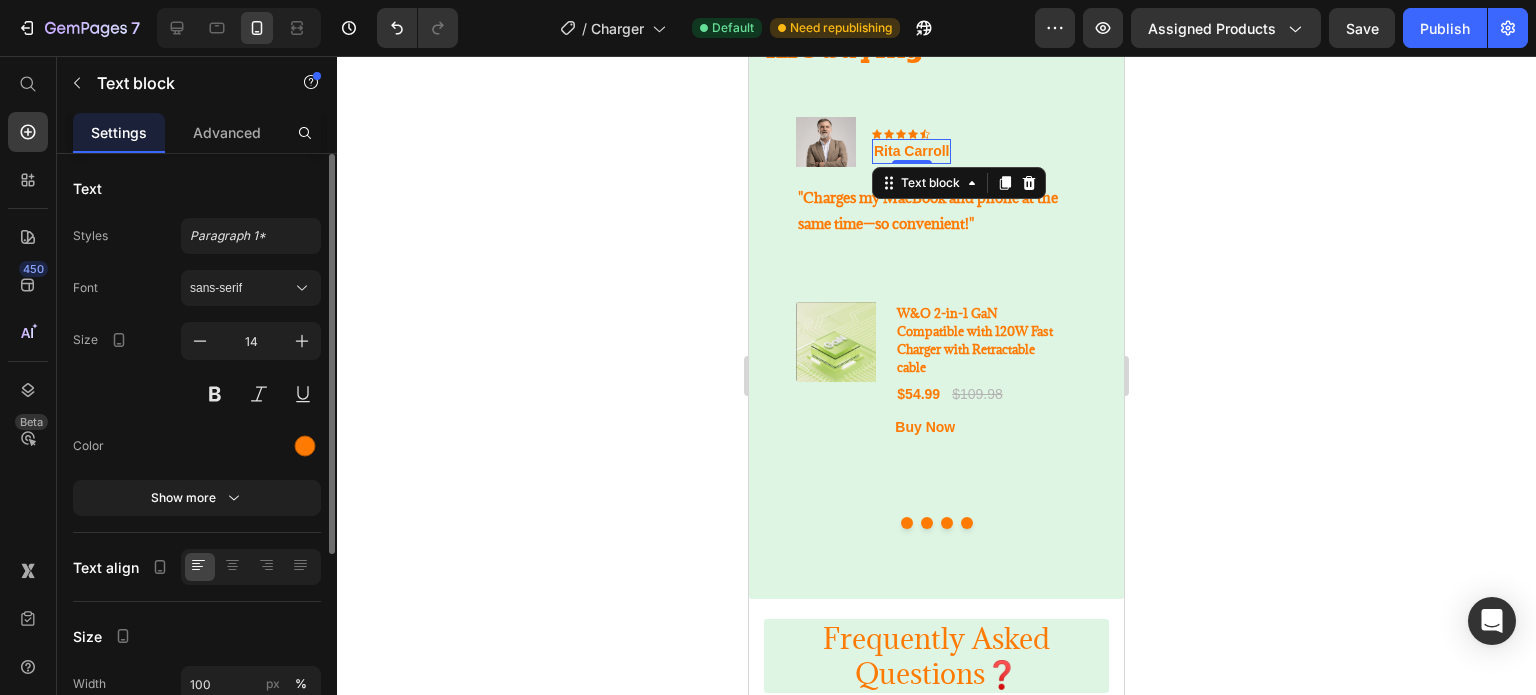 click on "Rita Carroll" at bounding box center [911, 151] 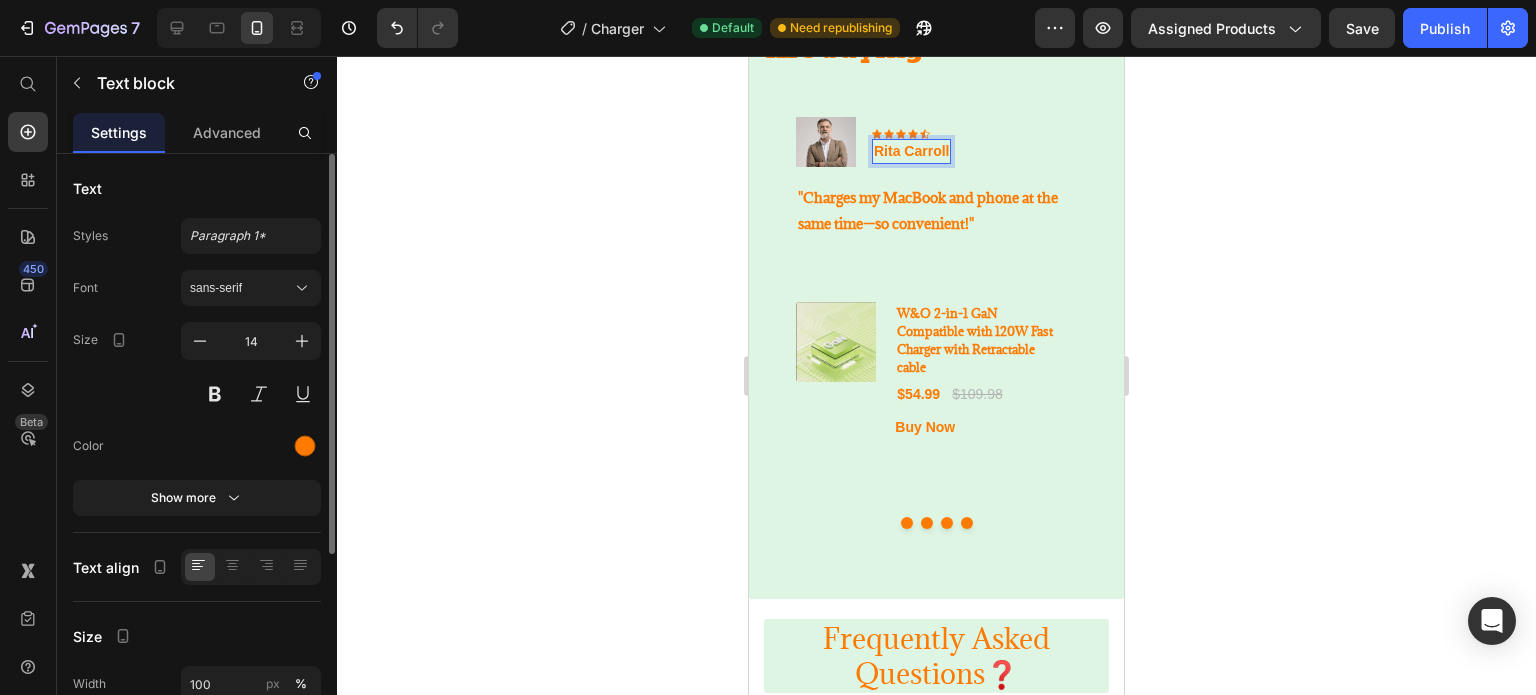 click on "Rita Carroll" at bounding box center [911, 151] 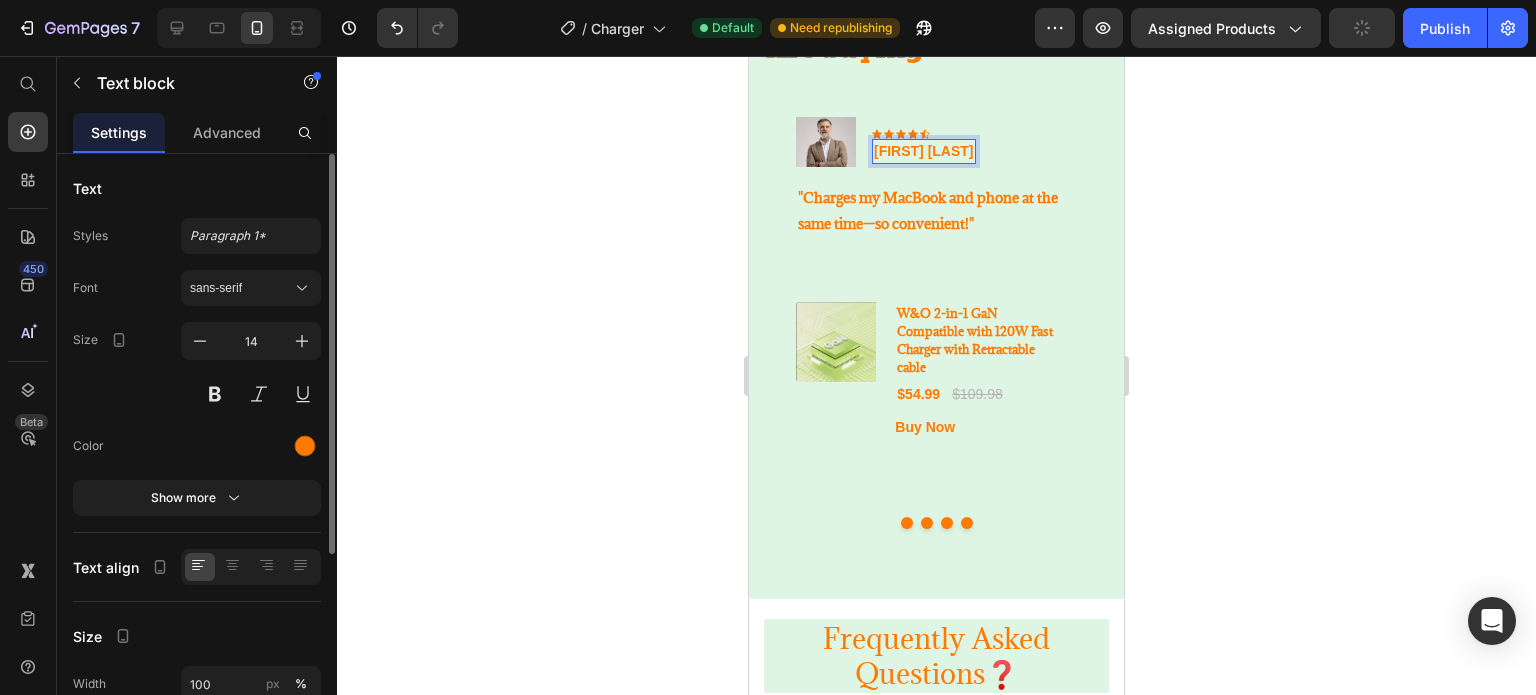 click on "[FIRST] [LAST]" at bounding box center (924, 151) 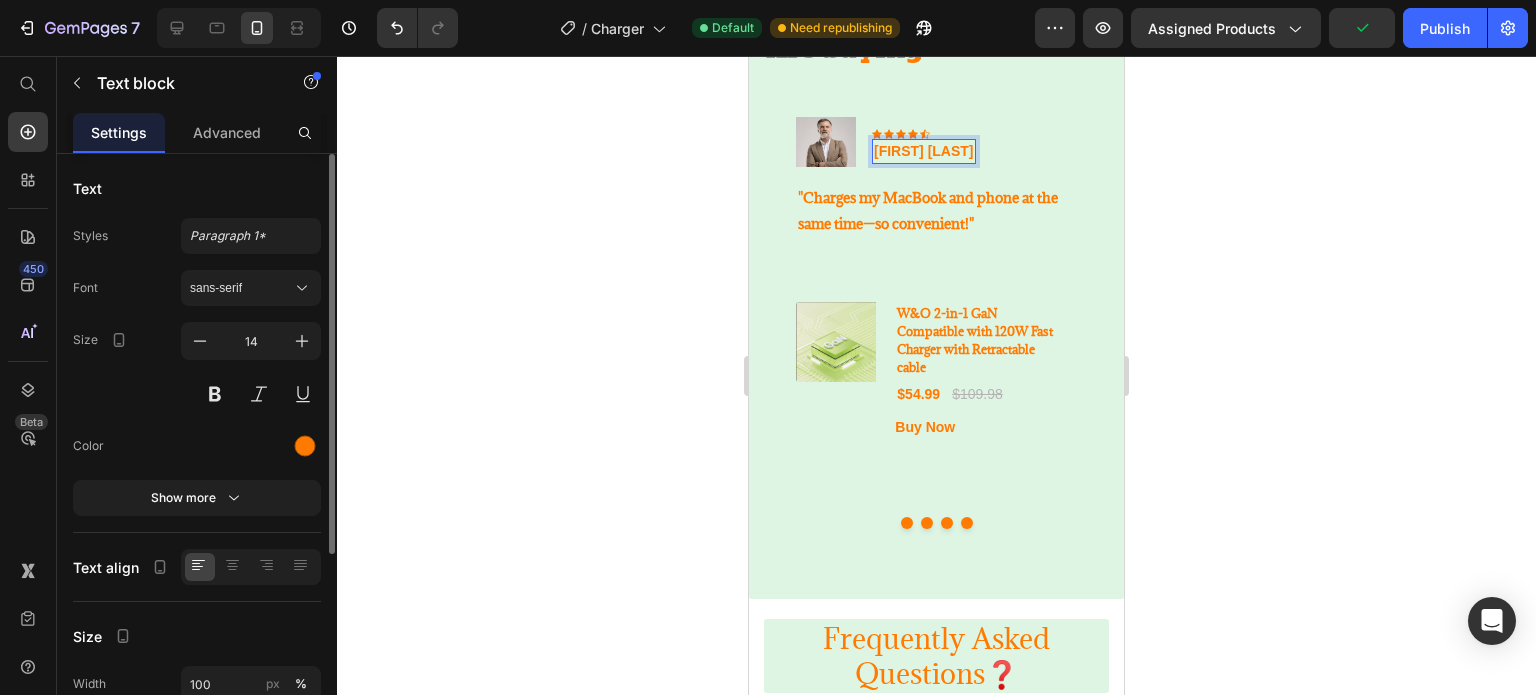 click on "[FIRST] [LAST]" at bounding box center [924, 151] 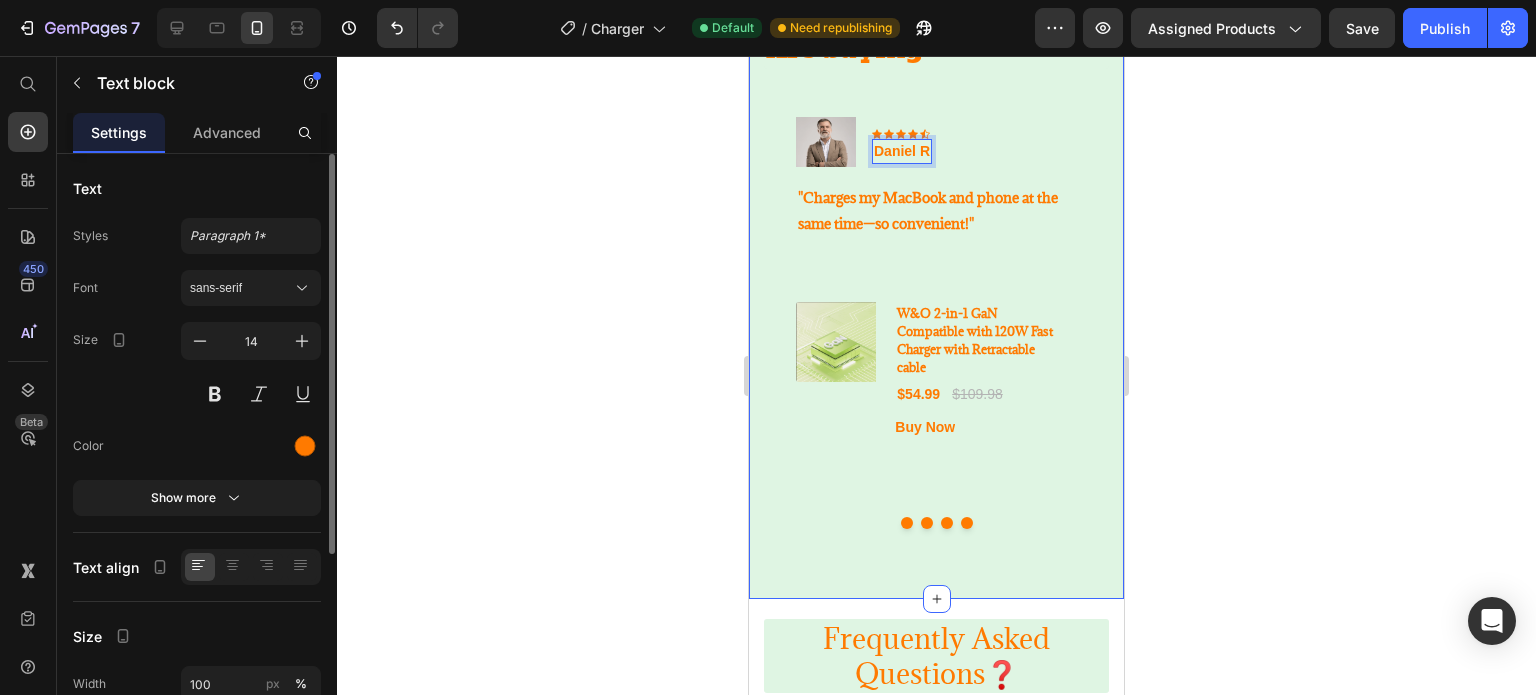 click 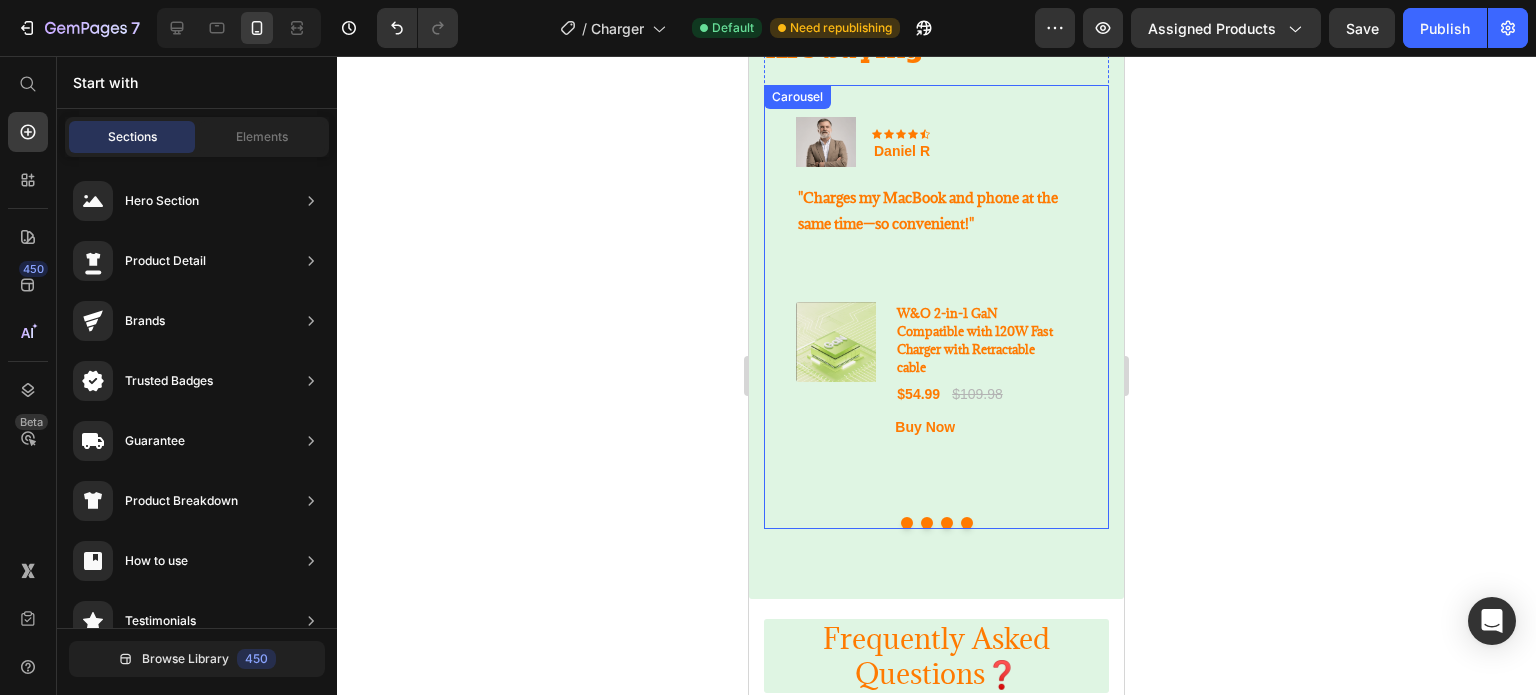 click at bounding box center [927, 523] 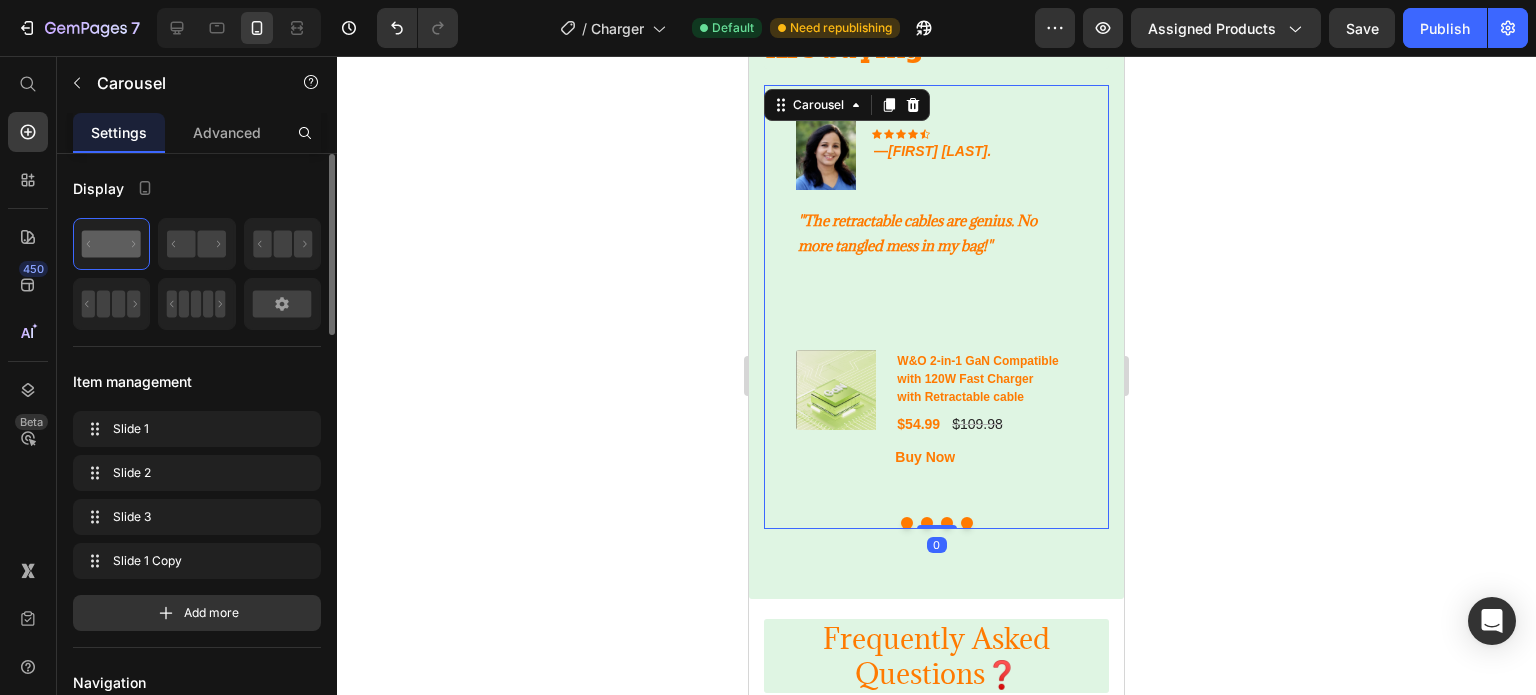 click at bounding box center [947, 523] 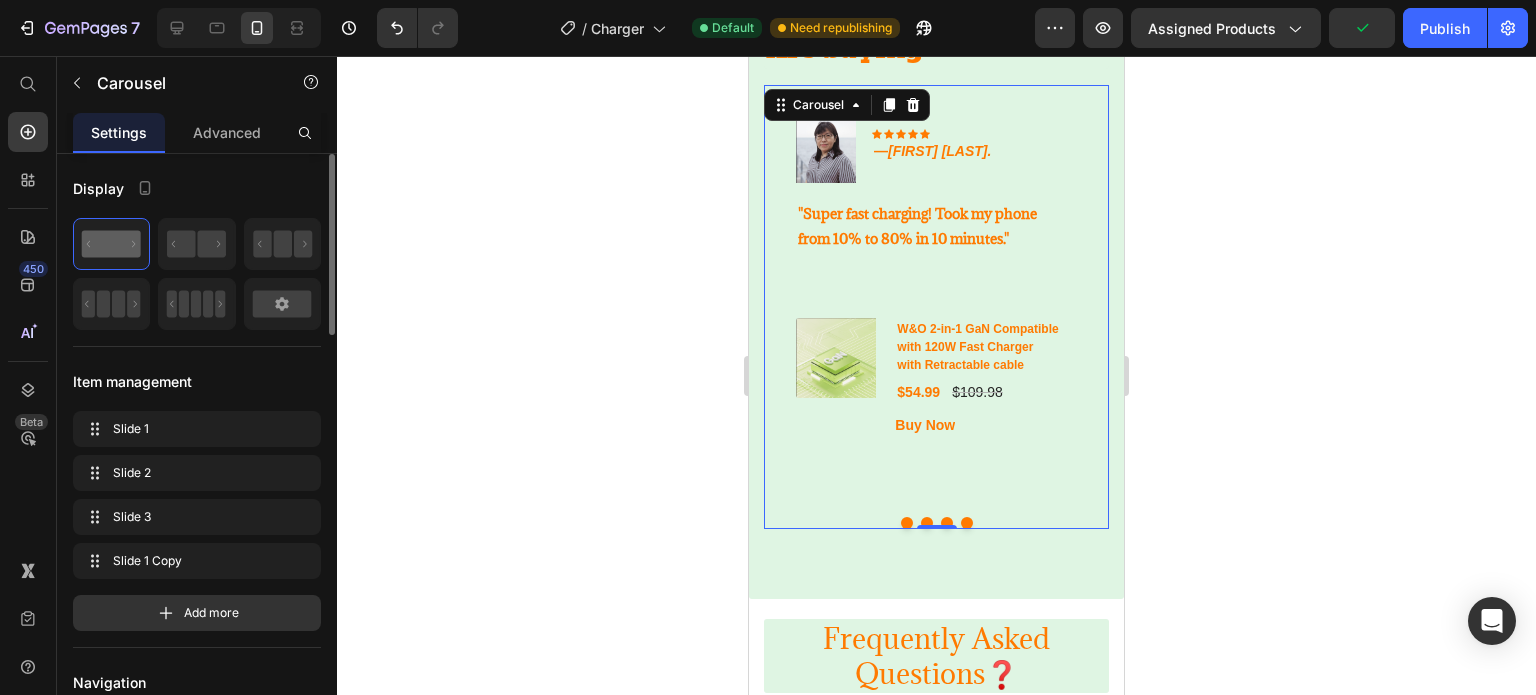 click at bounding box center [967, 523] 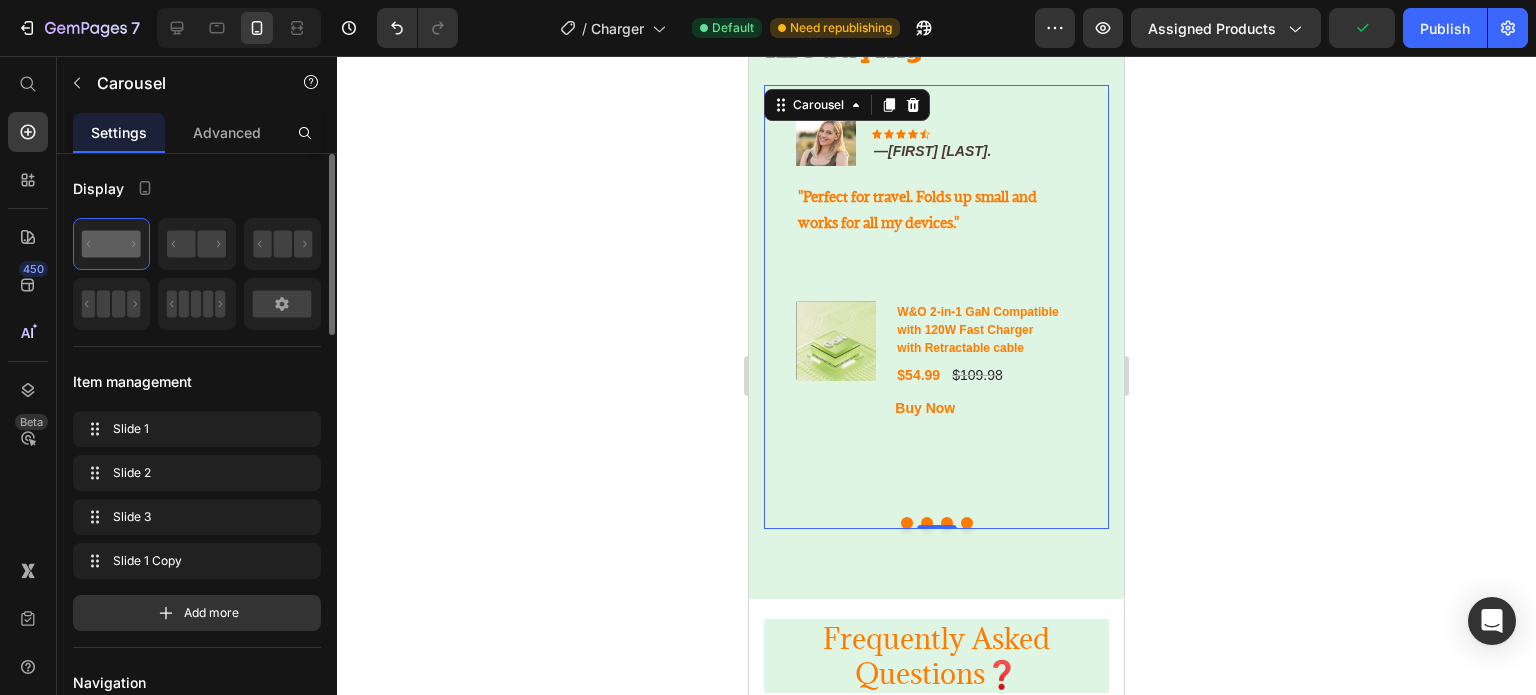 click at bounding box center (907, 523) 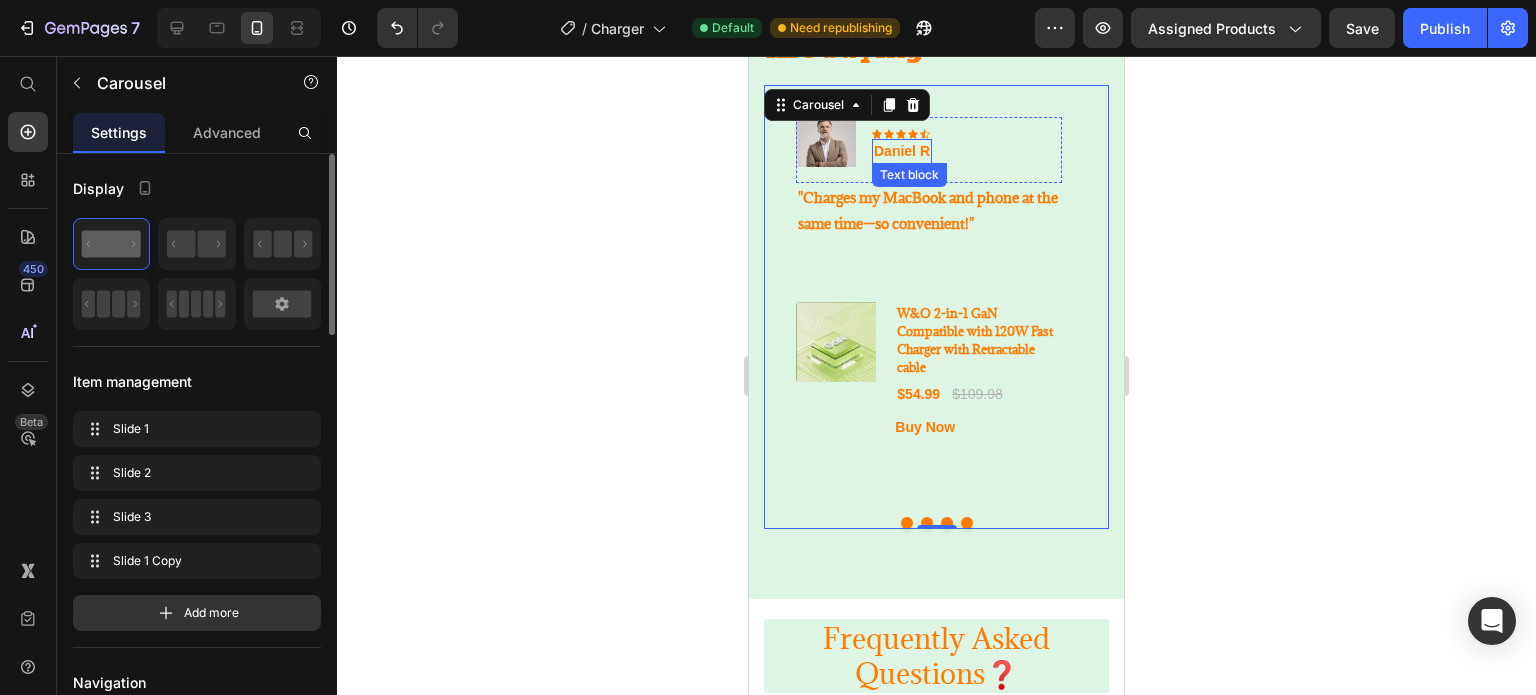 click on "Daniel R" at bounding box center (902, 151) 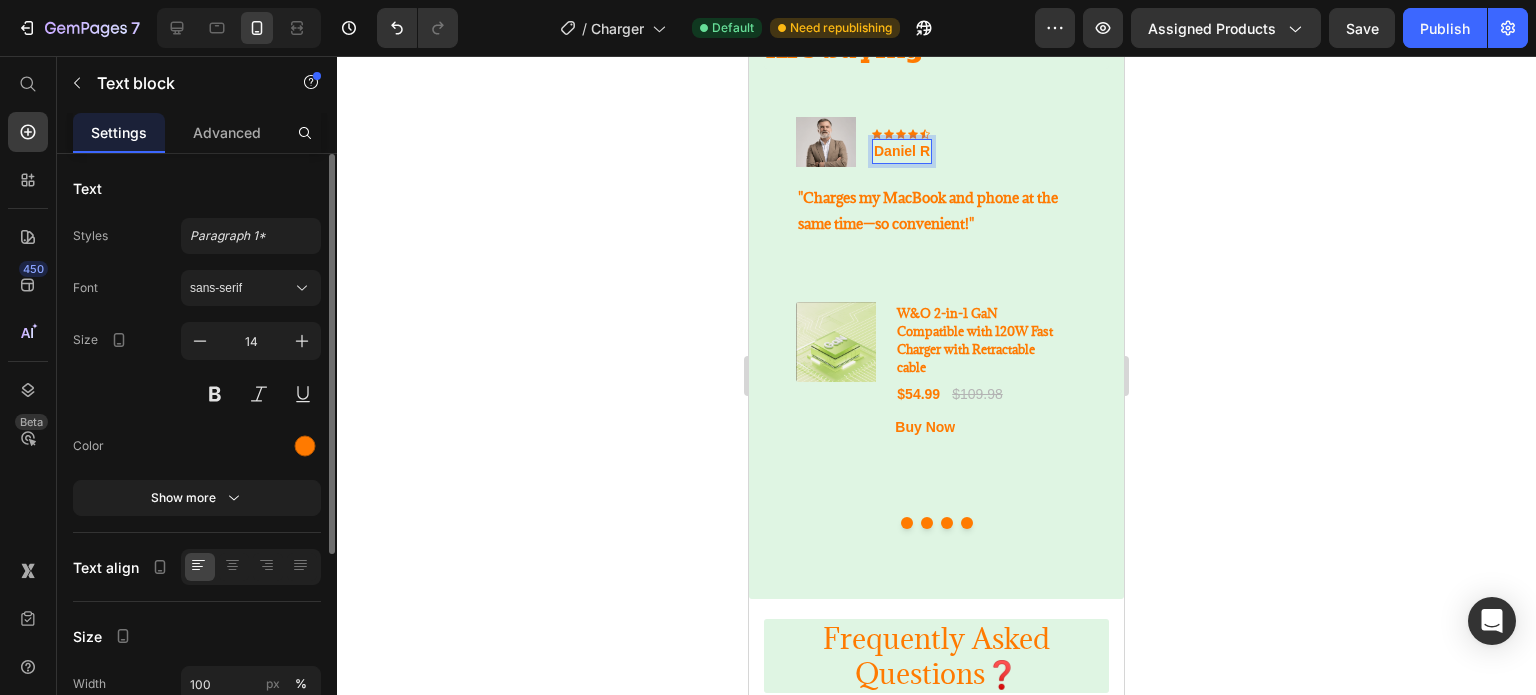 click on "Daniel R" at bounding box center (902, 151) 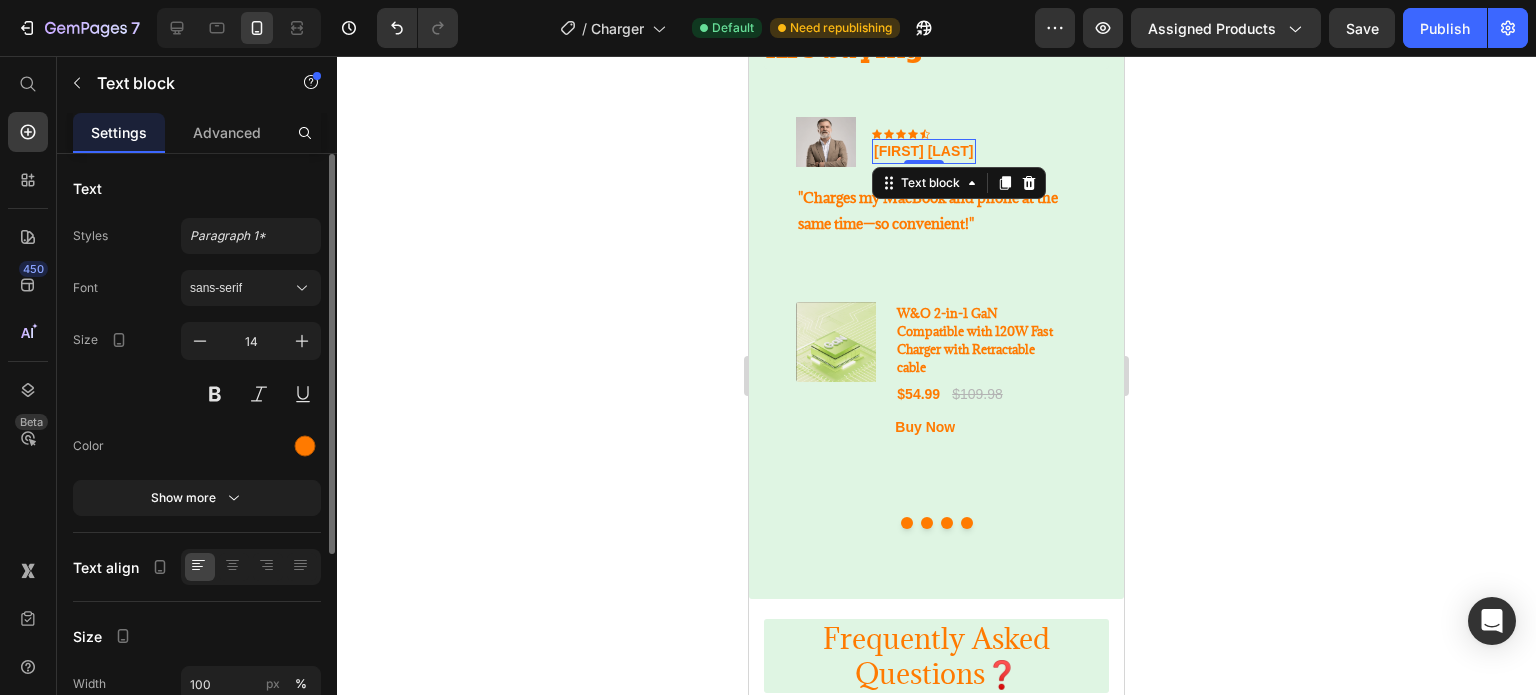 click 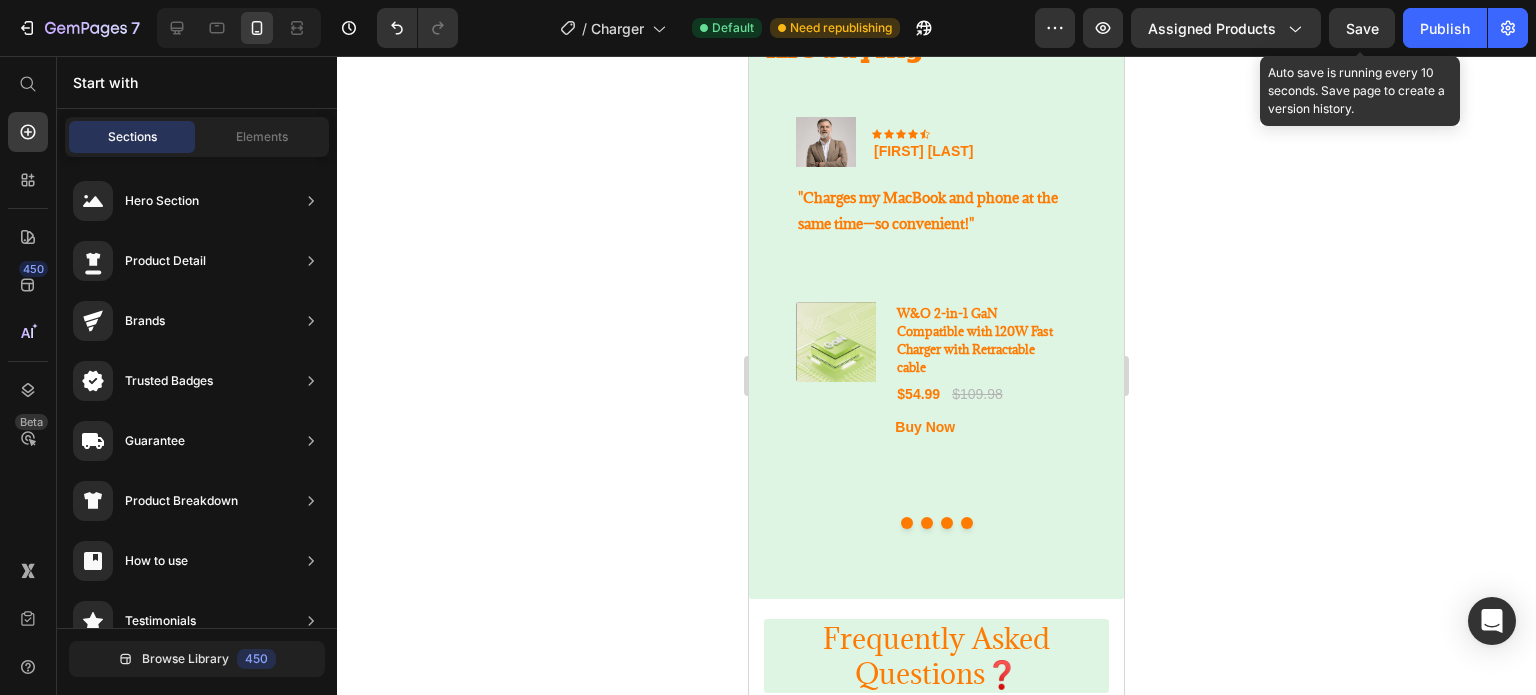 click on "Save" at bounding box center [1362, 28] 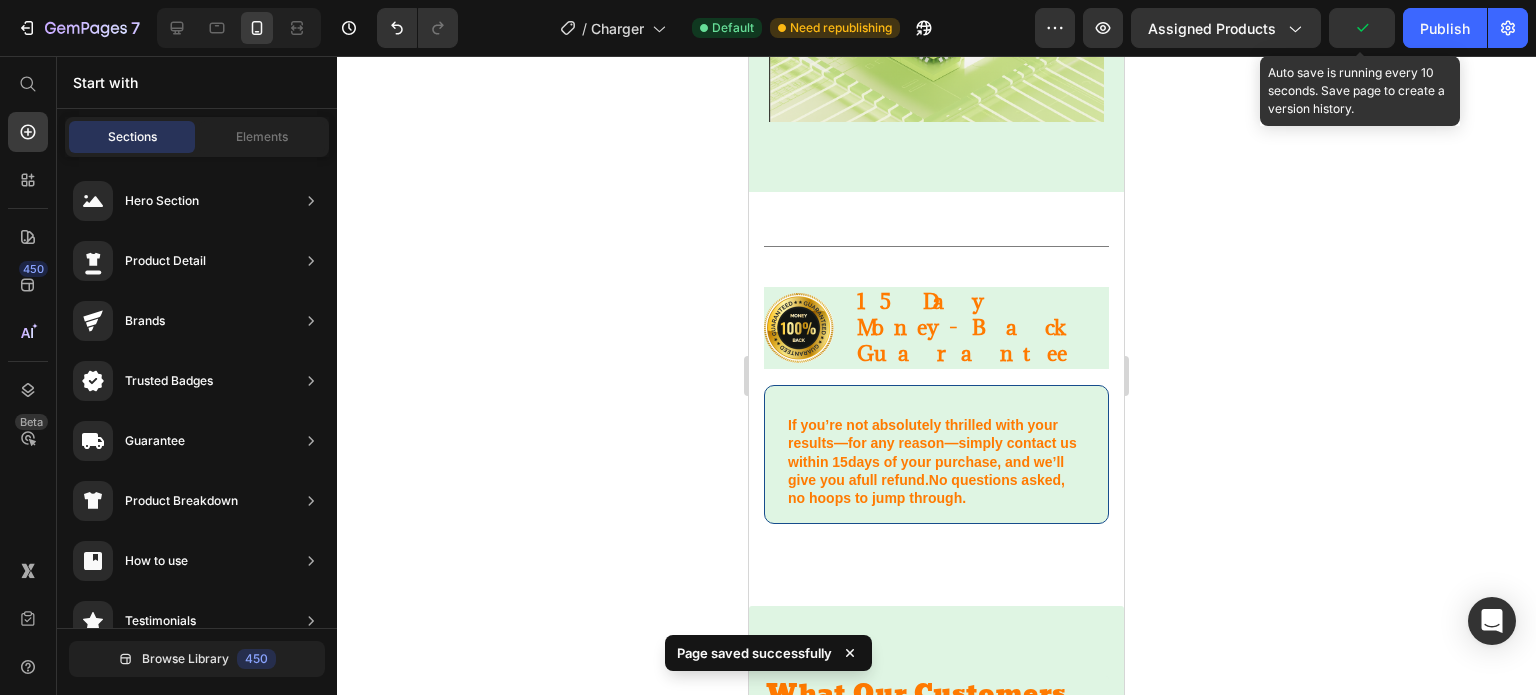scroll, scrollTop: 2055, scrollLeft: 0, axis: vertical 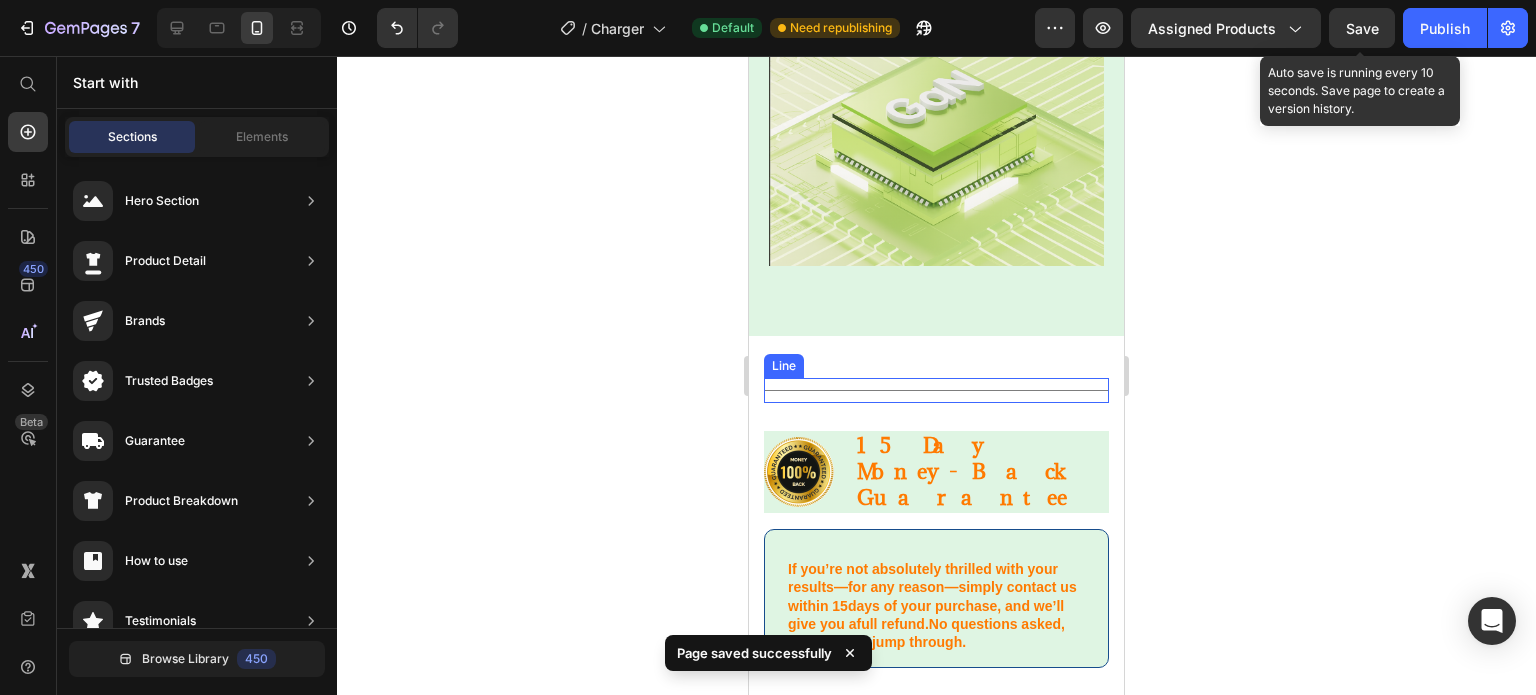 click on "Title Line" at bounding box center (936, 390) 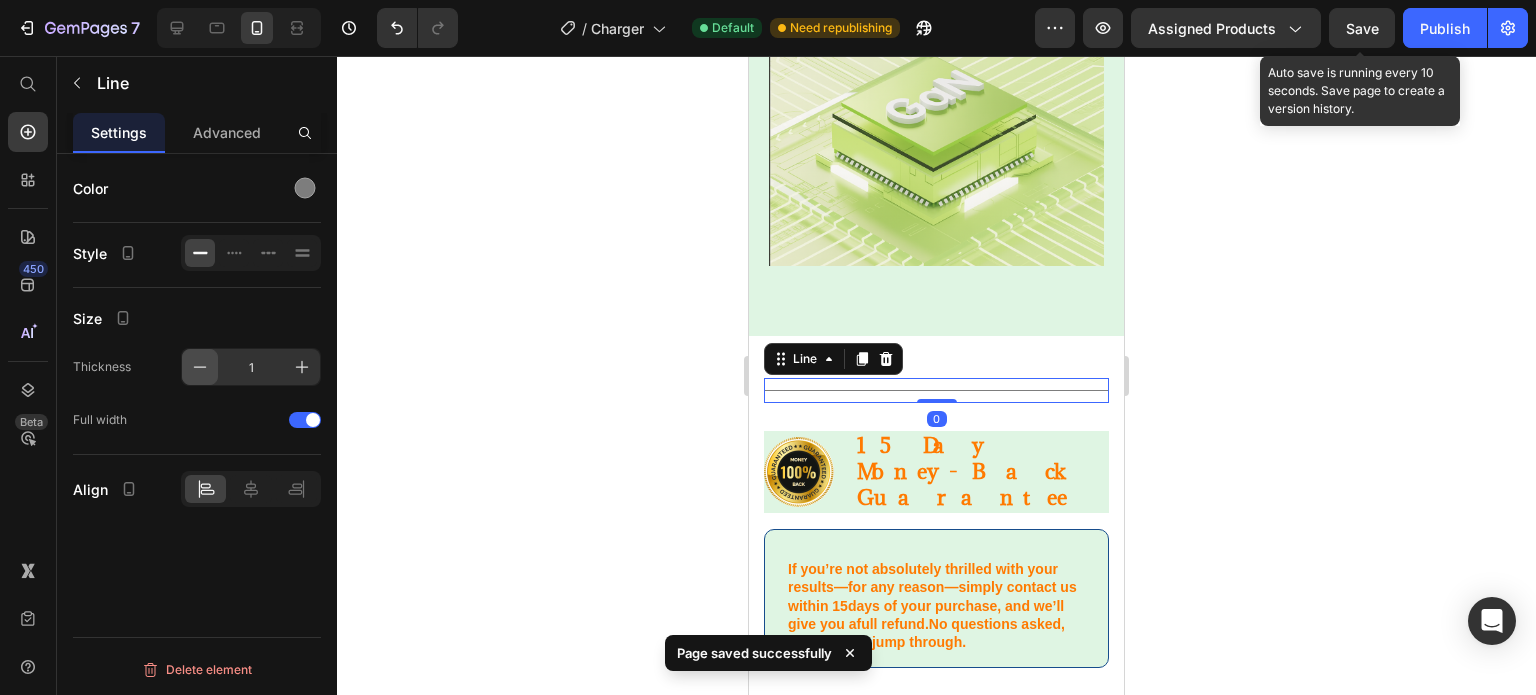 click at bounding box center (200, 367) 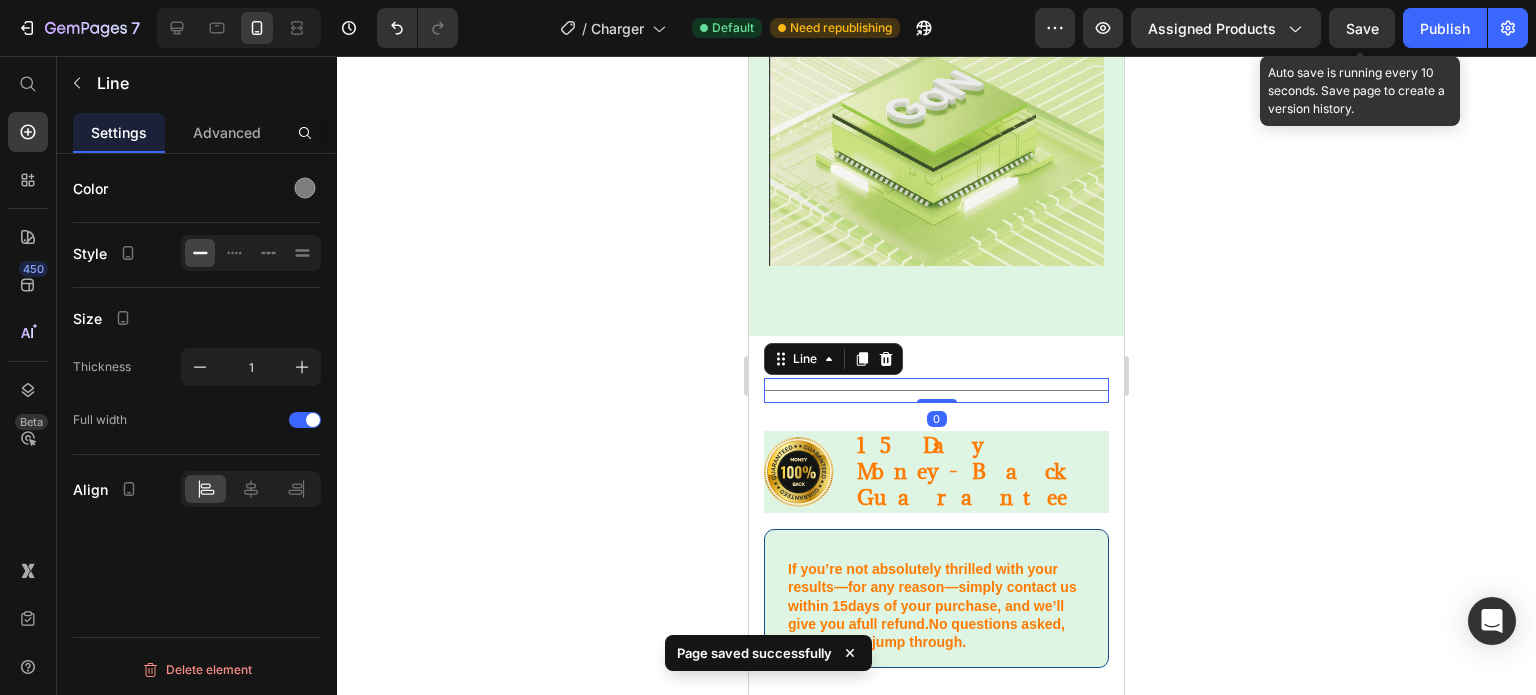 type on "0" 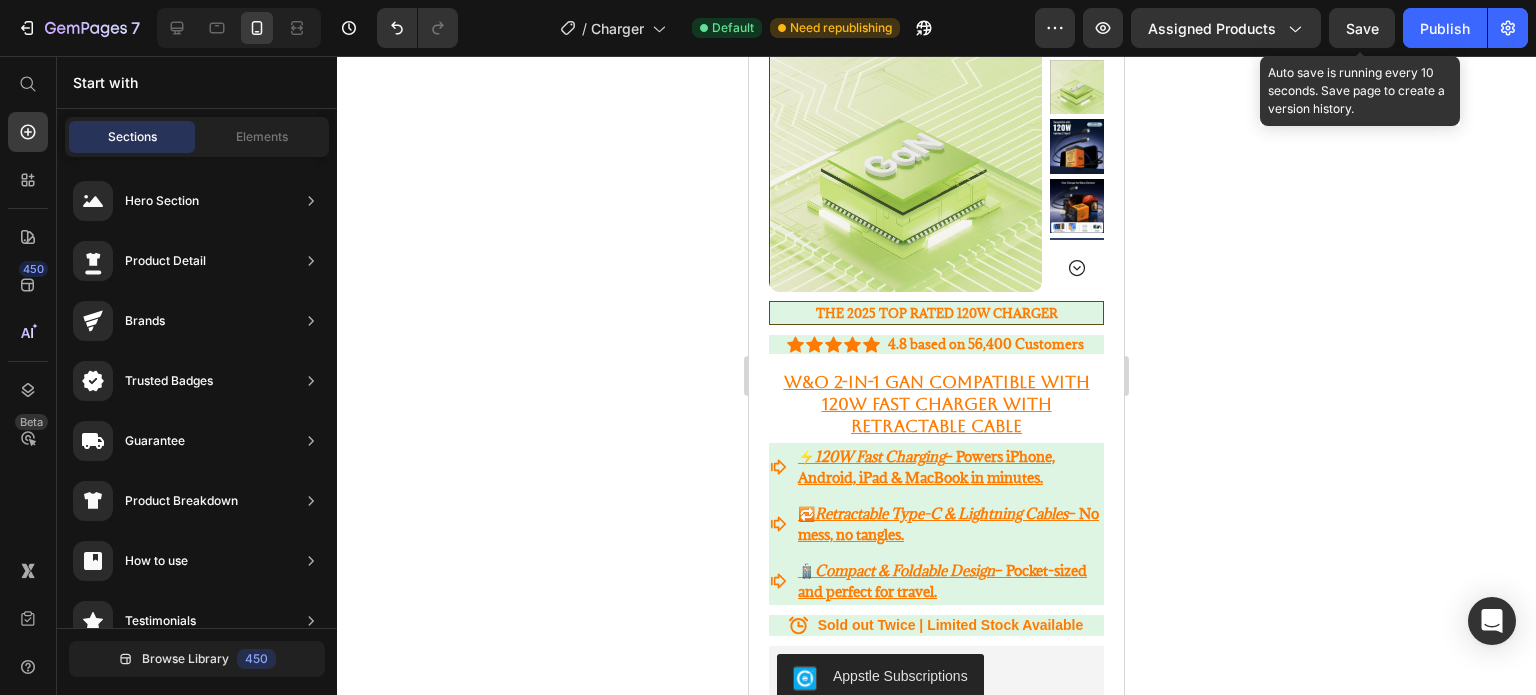 scroll, scrollTop: 0, scrollLeft: 0, axis: both 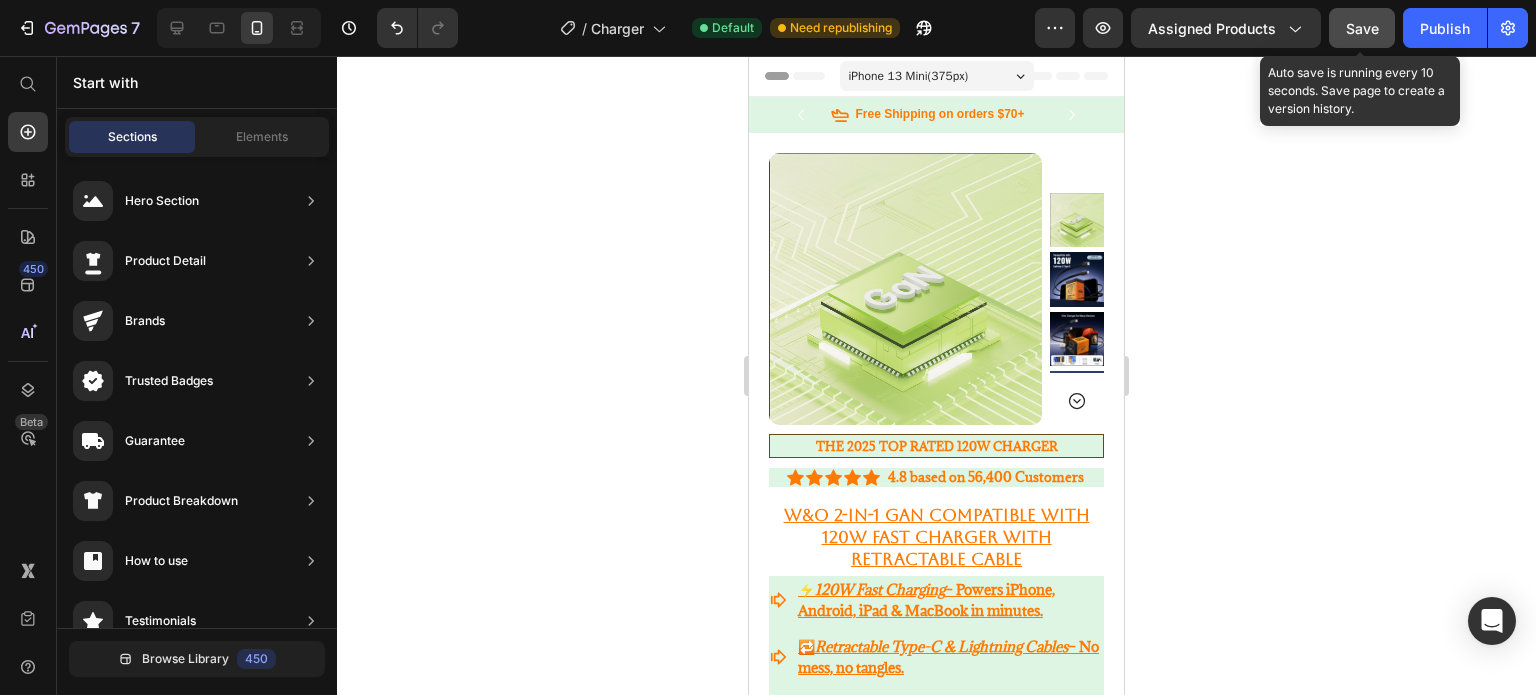 click on "Save" 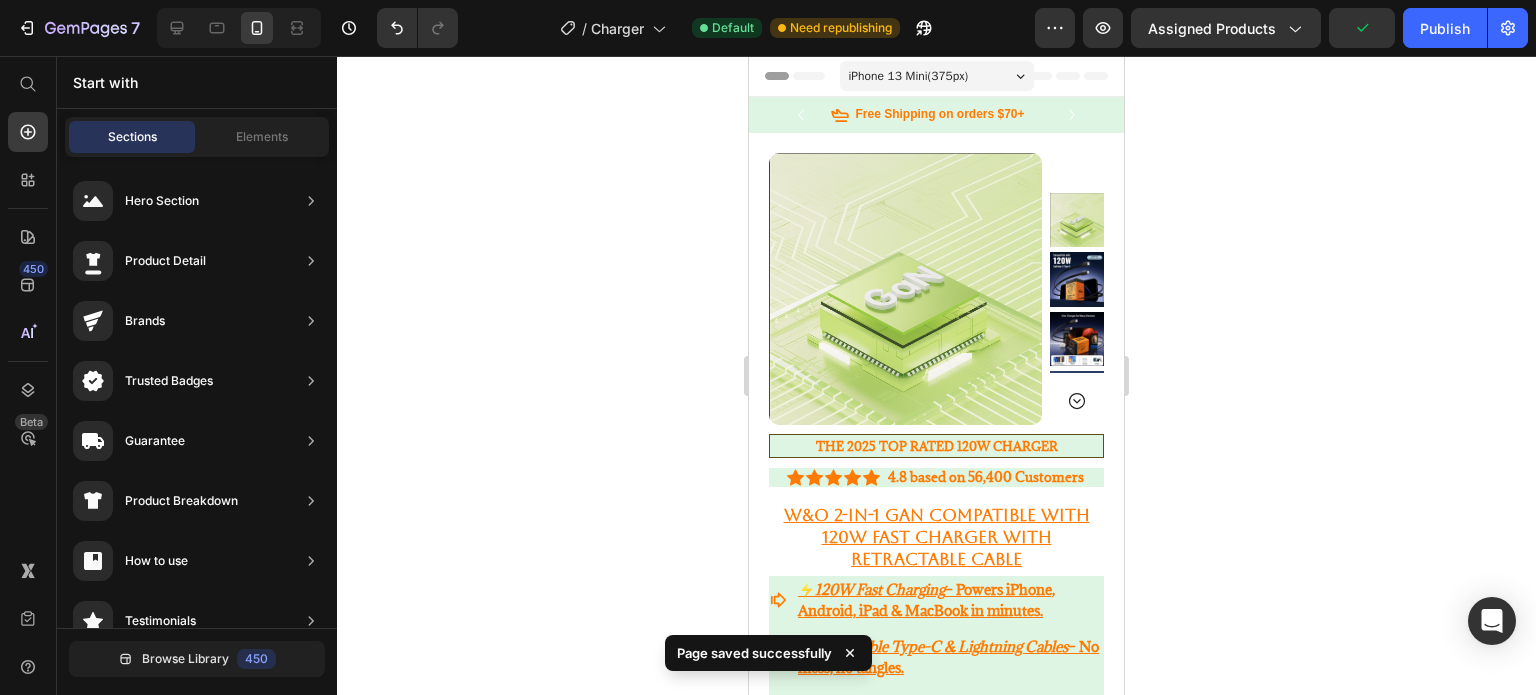 click on "7  Version history  /  Charger Default Need republishing Preview Assigned Products  Publish" 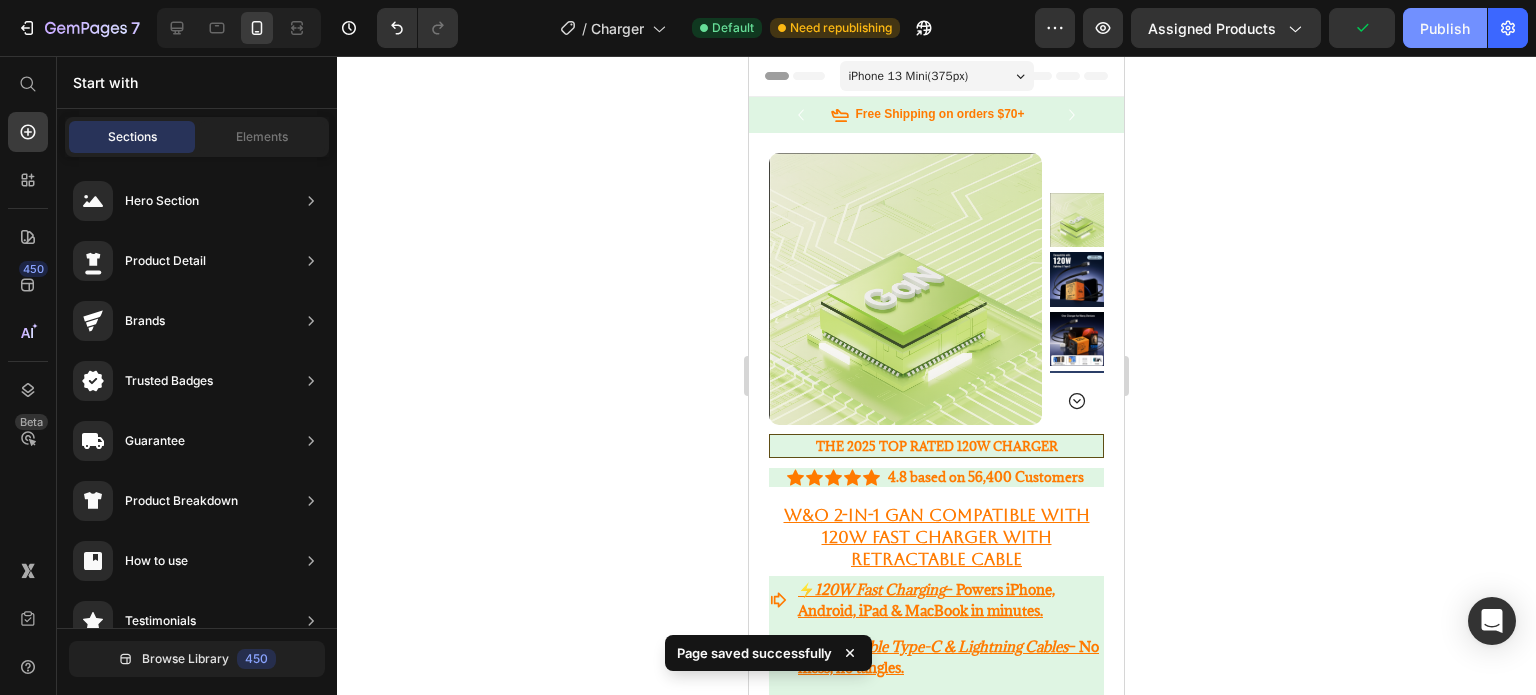 click on "Publish" at bounding box center [1445, 28] 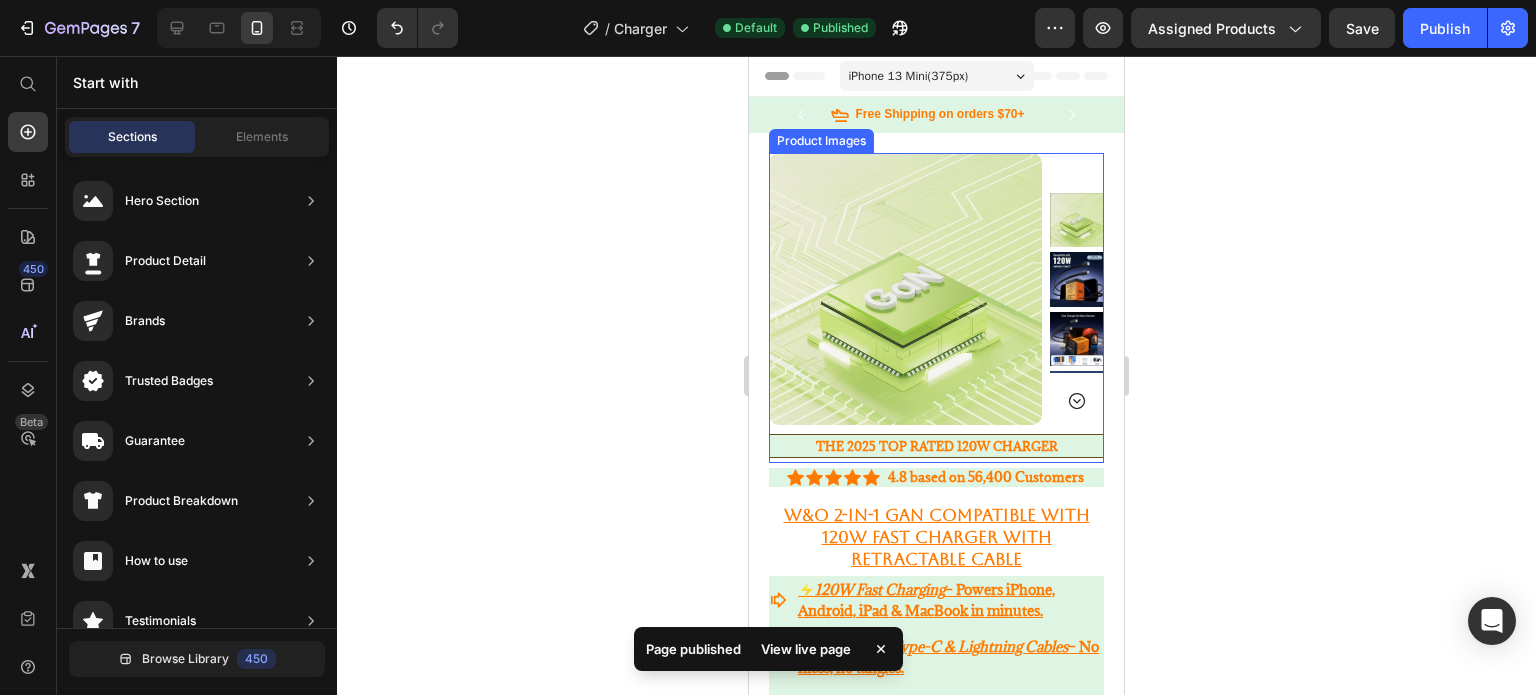 click at bounding box center [1077, 279] 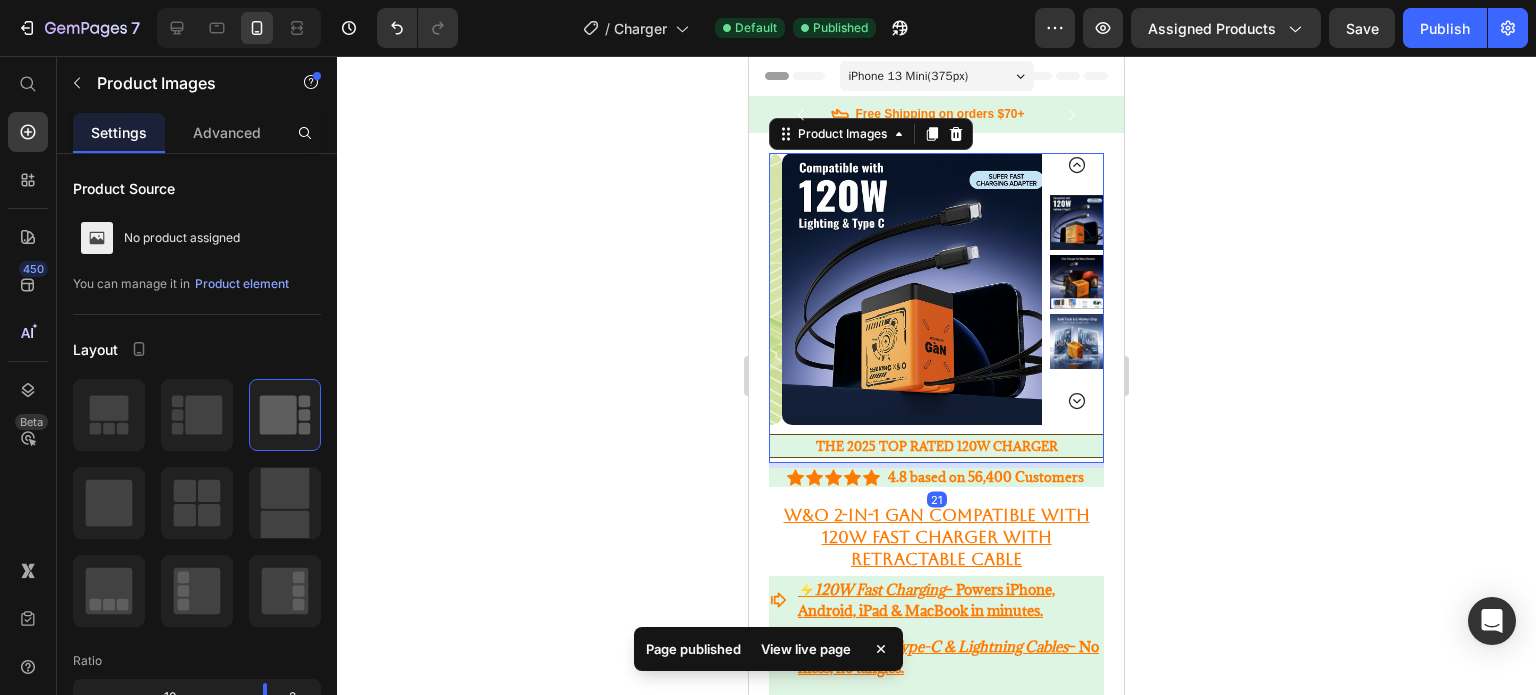 click at bounding box center [1077, 282] 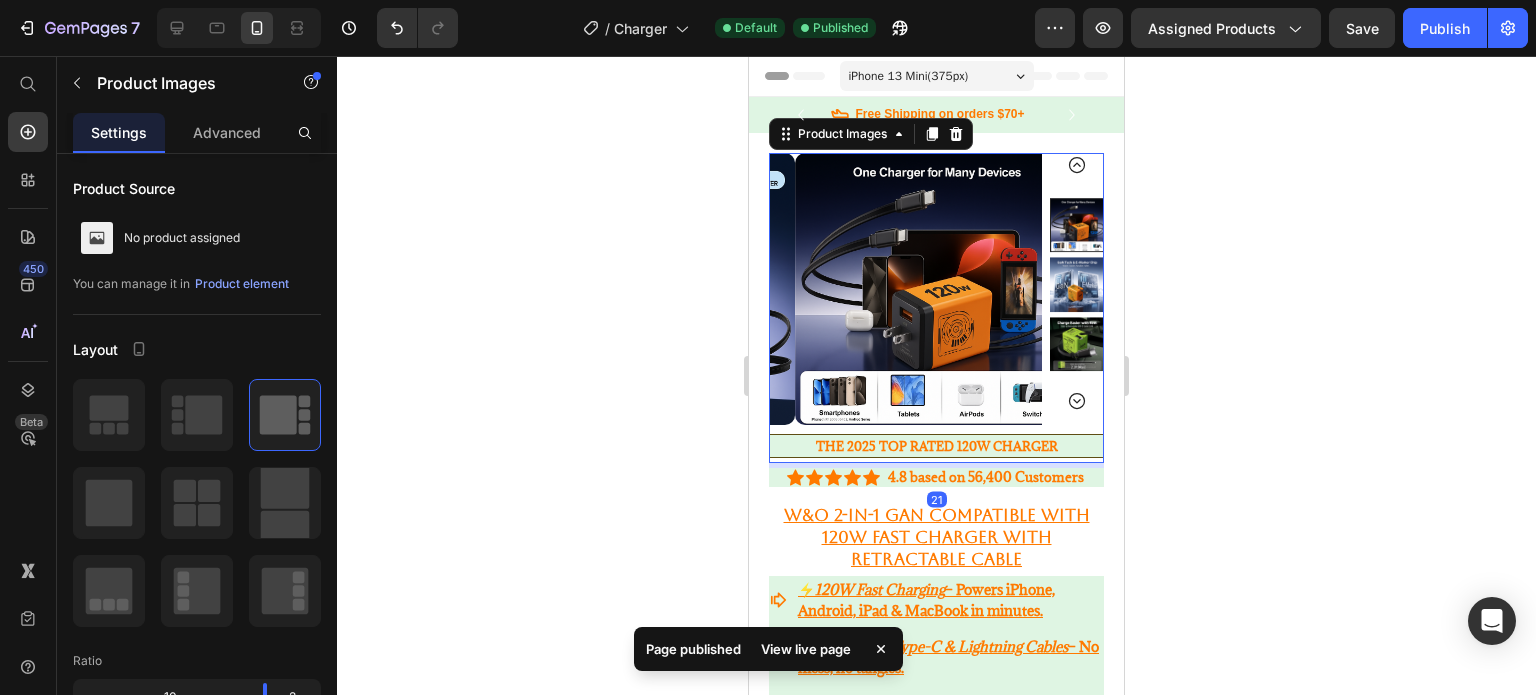 click at bounding box center [1077, 283] 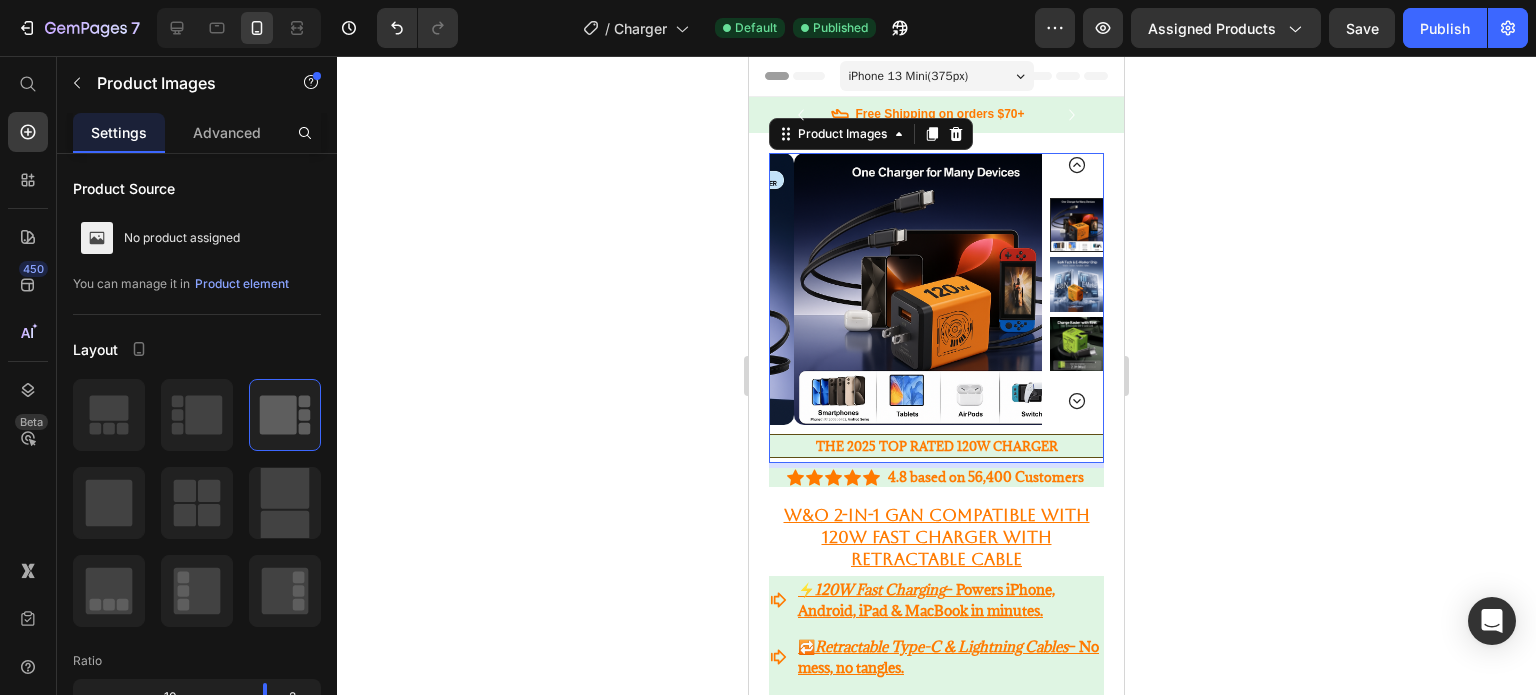 click on "7  Version history  /  Charger Default Published Preview Assigned Products  Save   Publish" 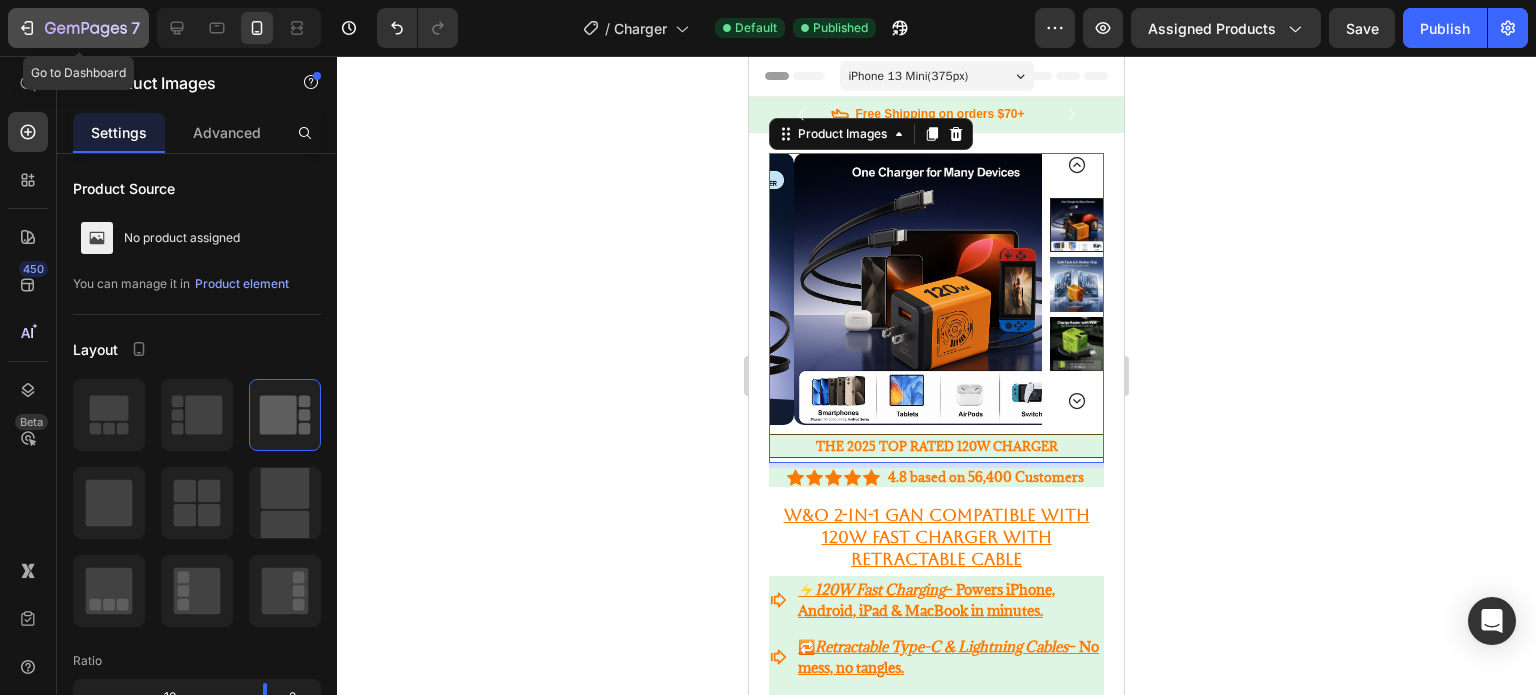 click 